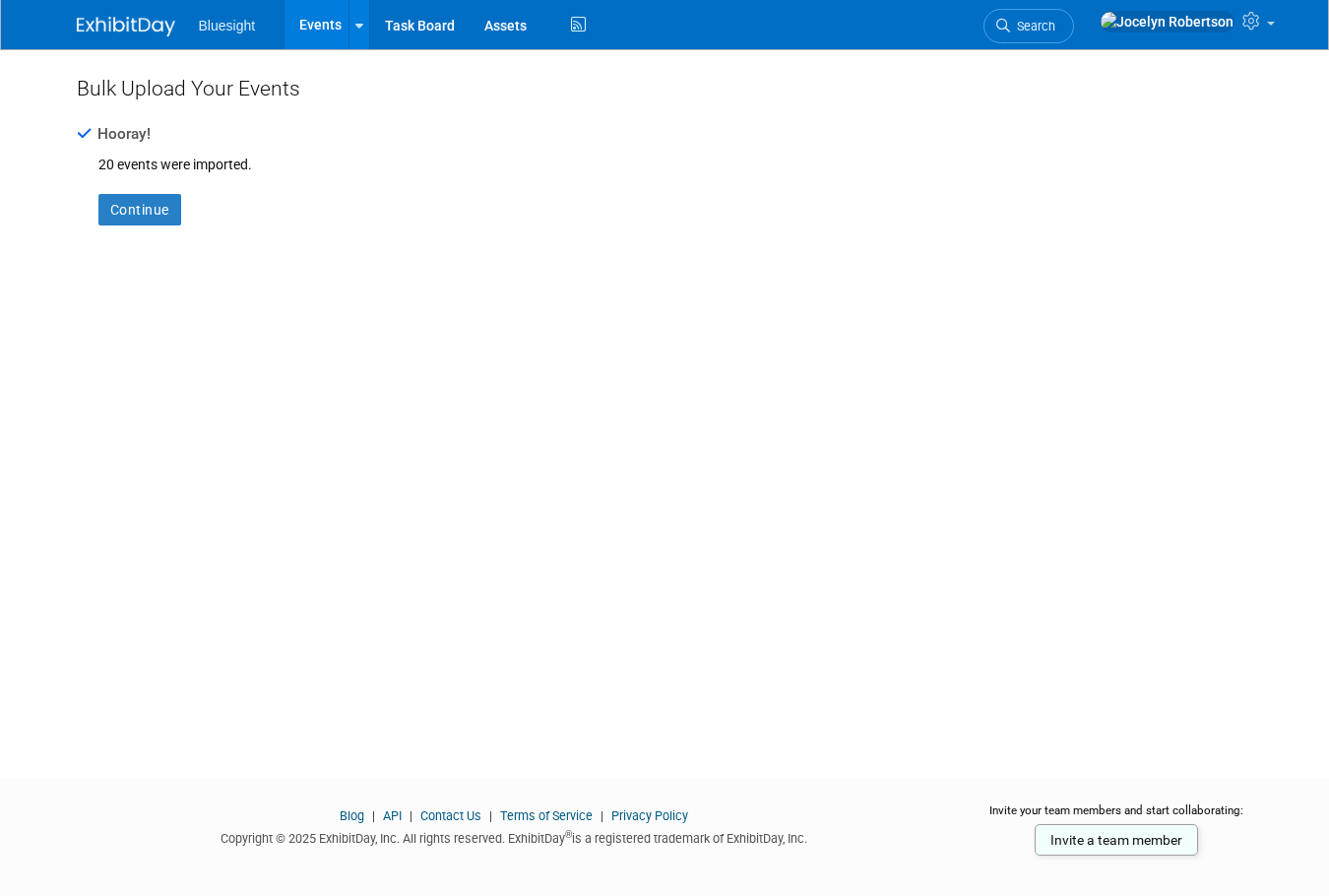 scroll, scrollTop: 0, scrollLeft: 0, axis: both 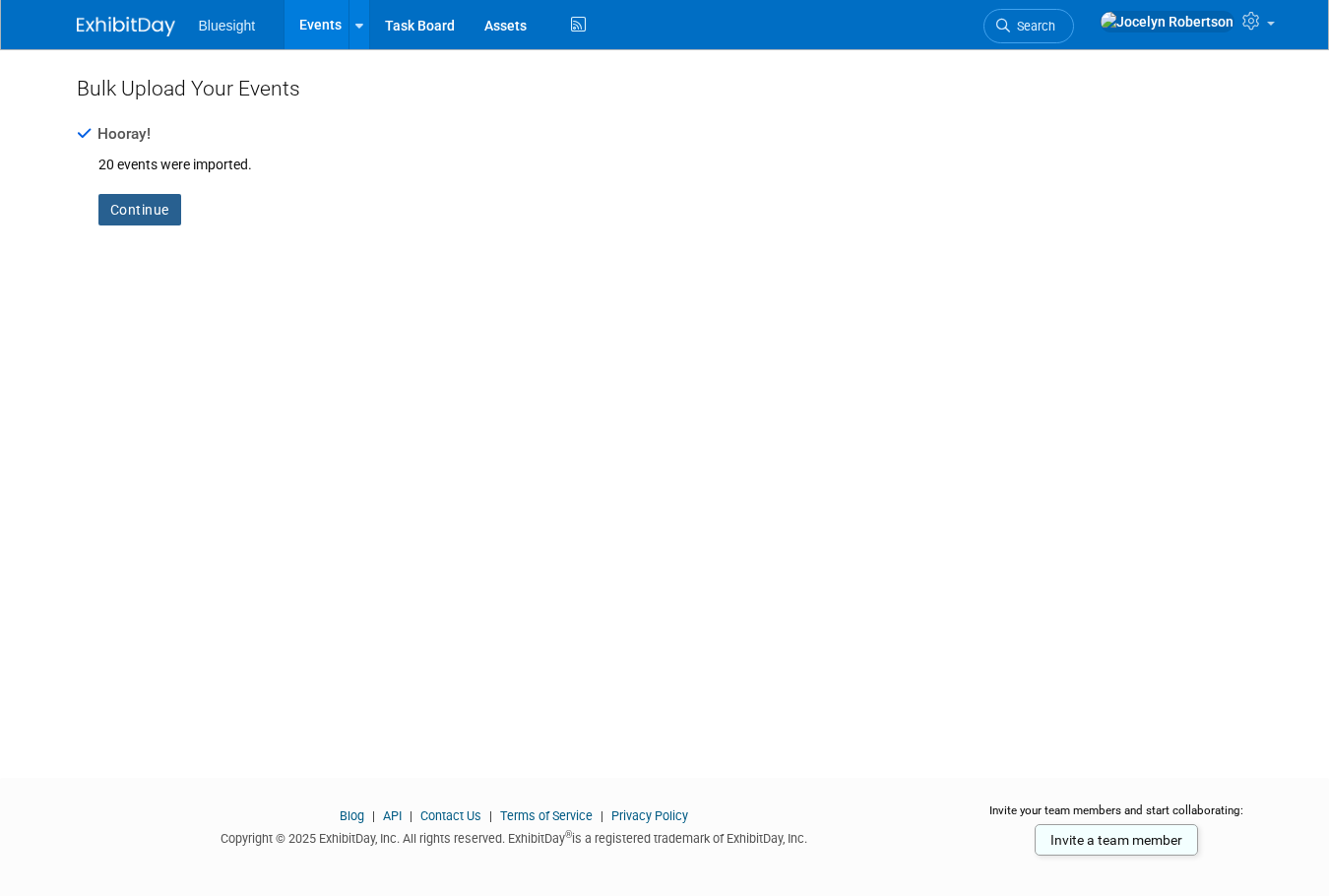 click on "Continue" at bounding box center (140, 210) 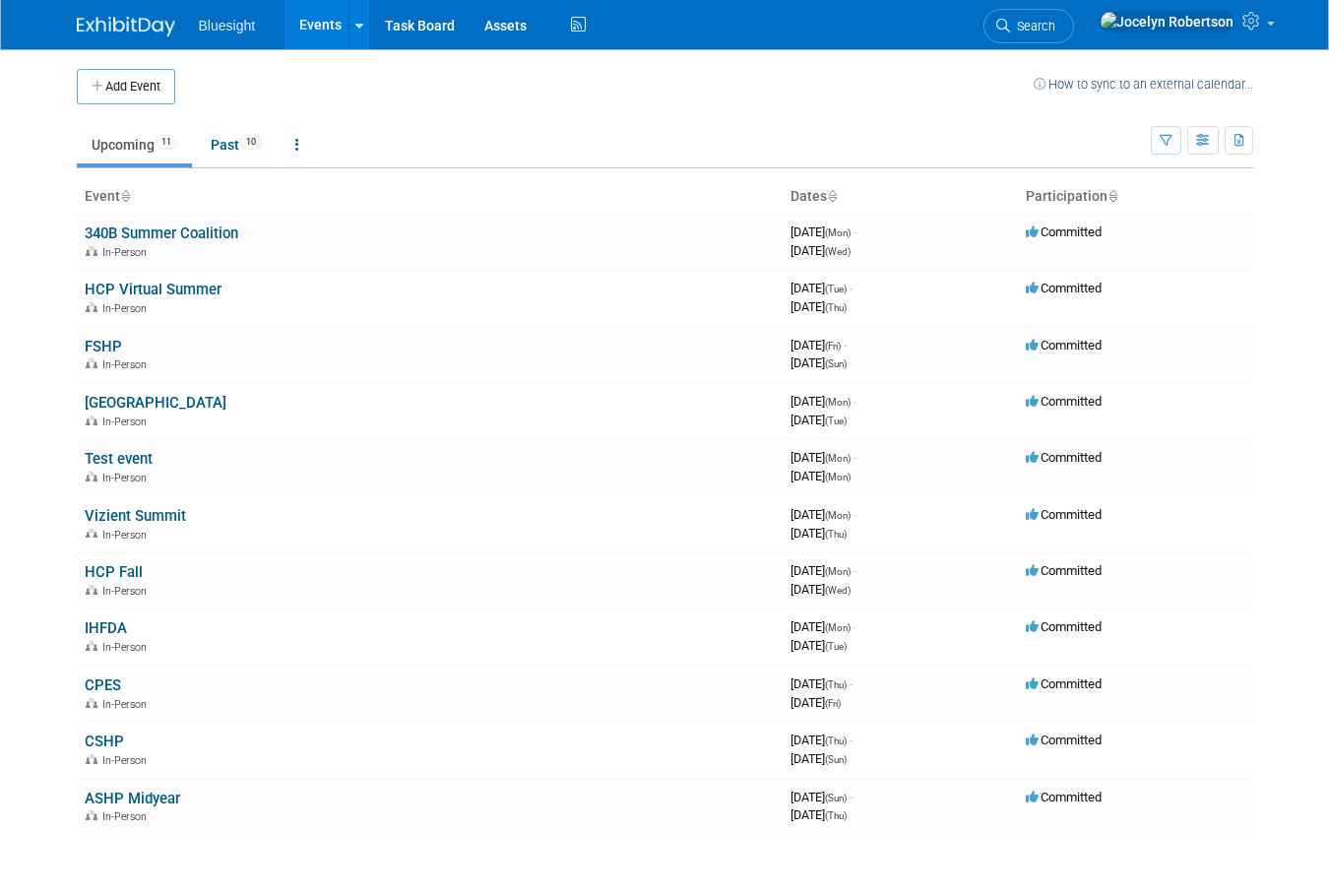 scroll, scrollTop: 0, scrollLeft: 0, axis: both 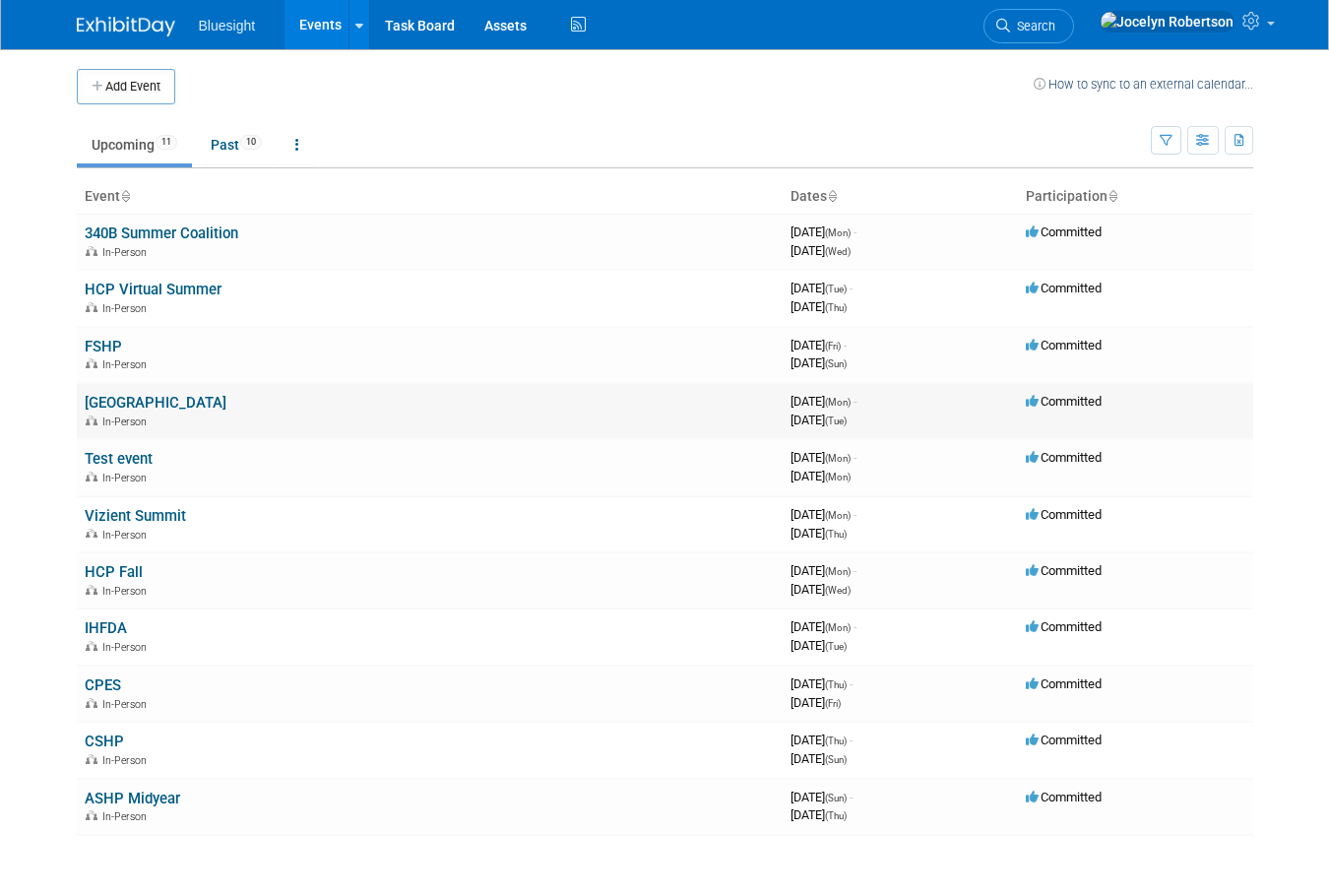 click on "[GEOGRAPHIC_DATA]" at bounding box center [156, 403] 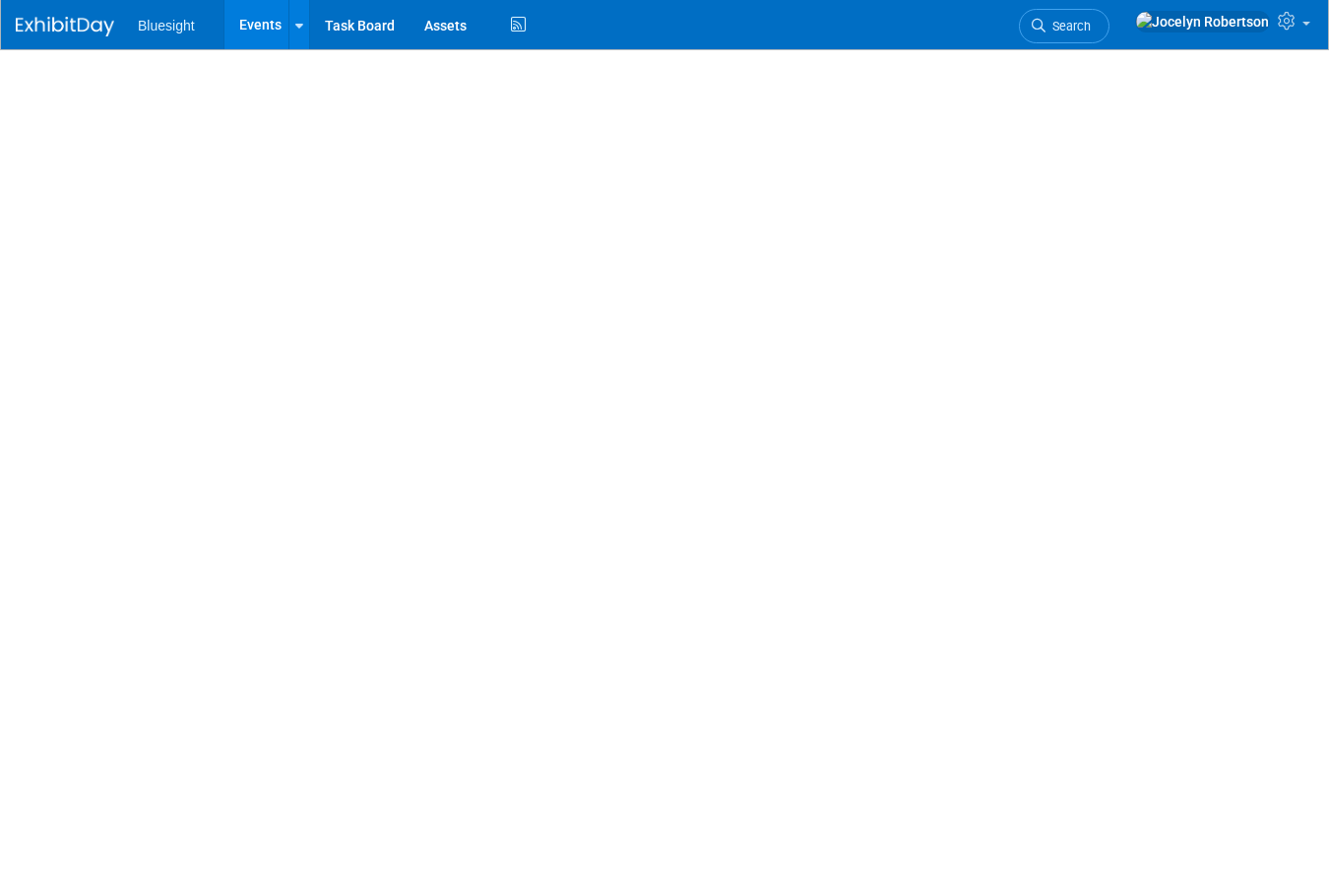 scroll, scrollTop: 0, scrollLeft: 0, axis: both 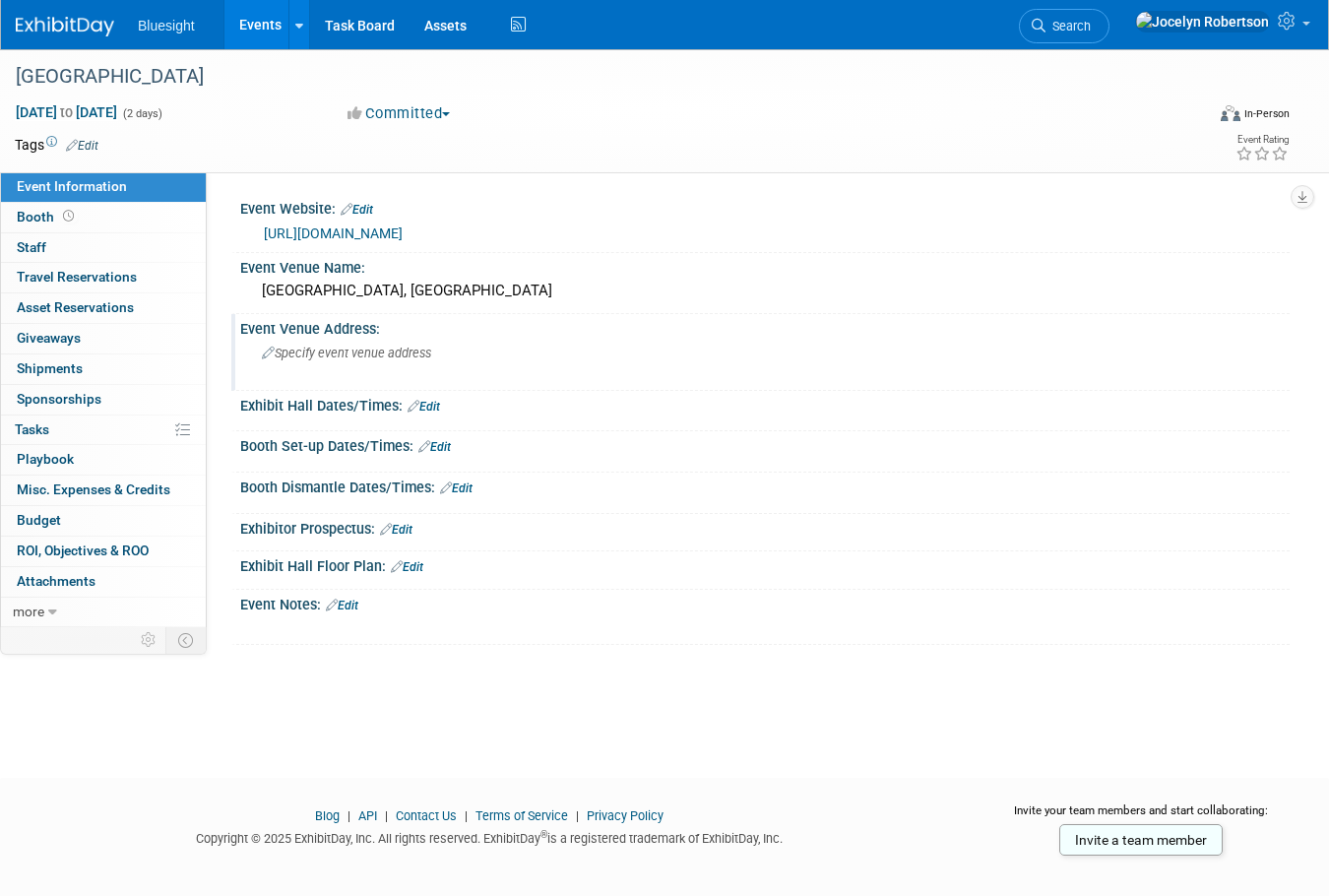 click on "Specify event venue address" at bounding box center [347, 352] 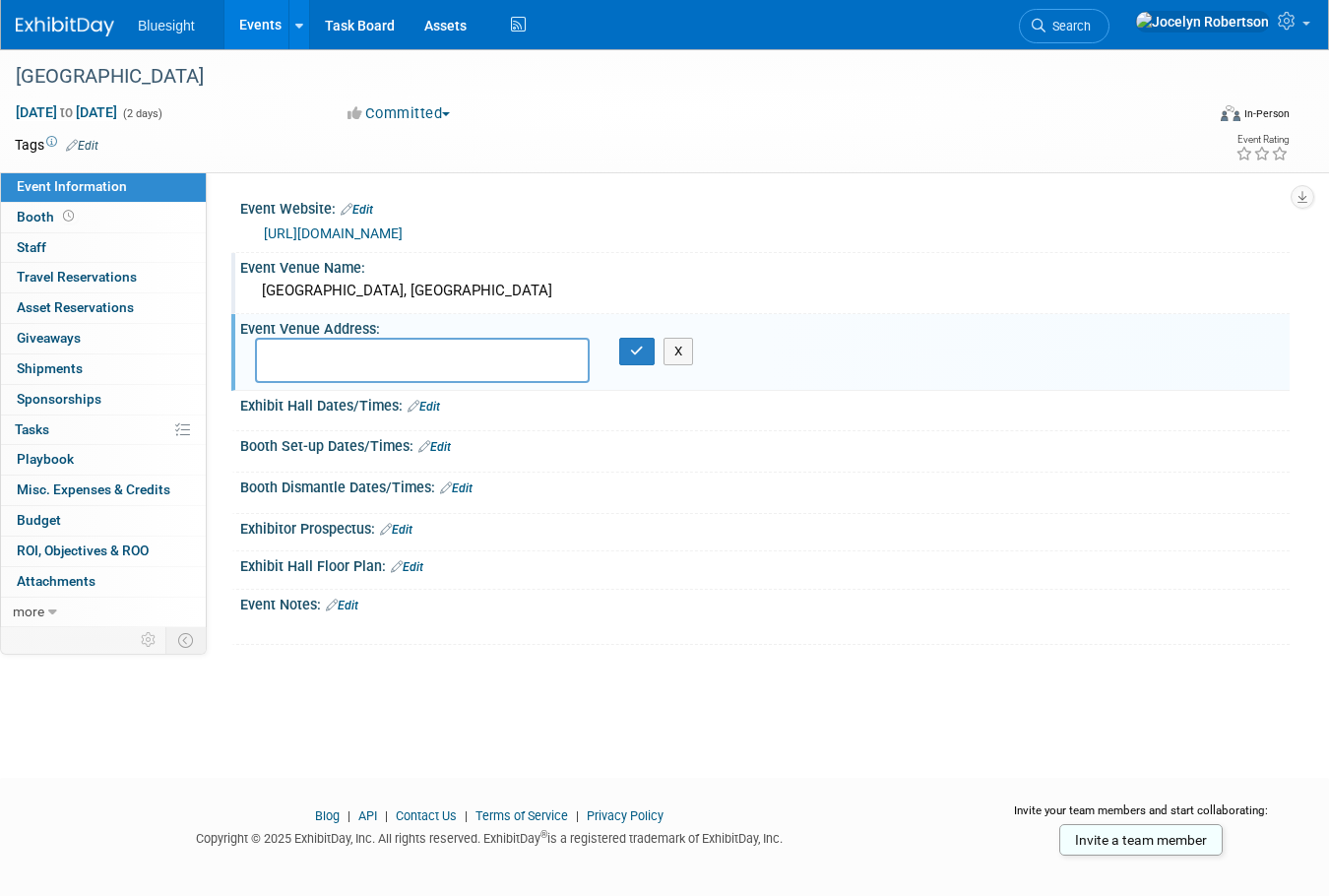 click on "Event Venue Name:
San Antonio, TX" at bounding box center (760, 284) 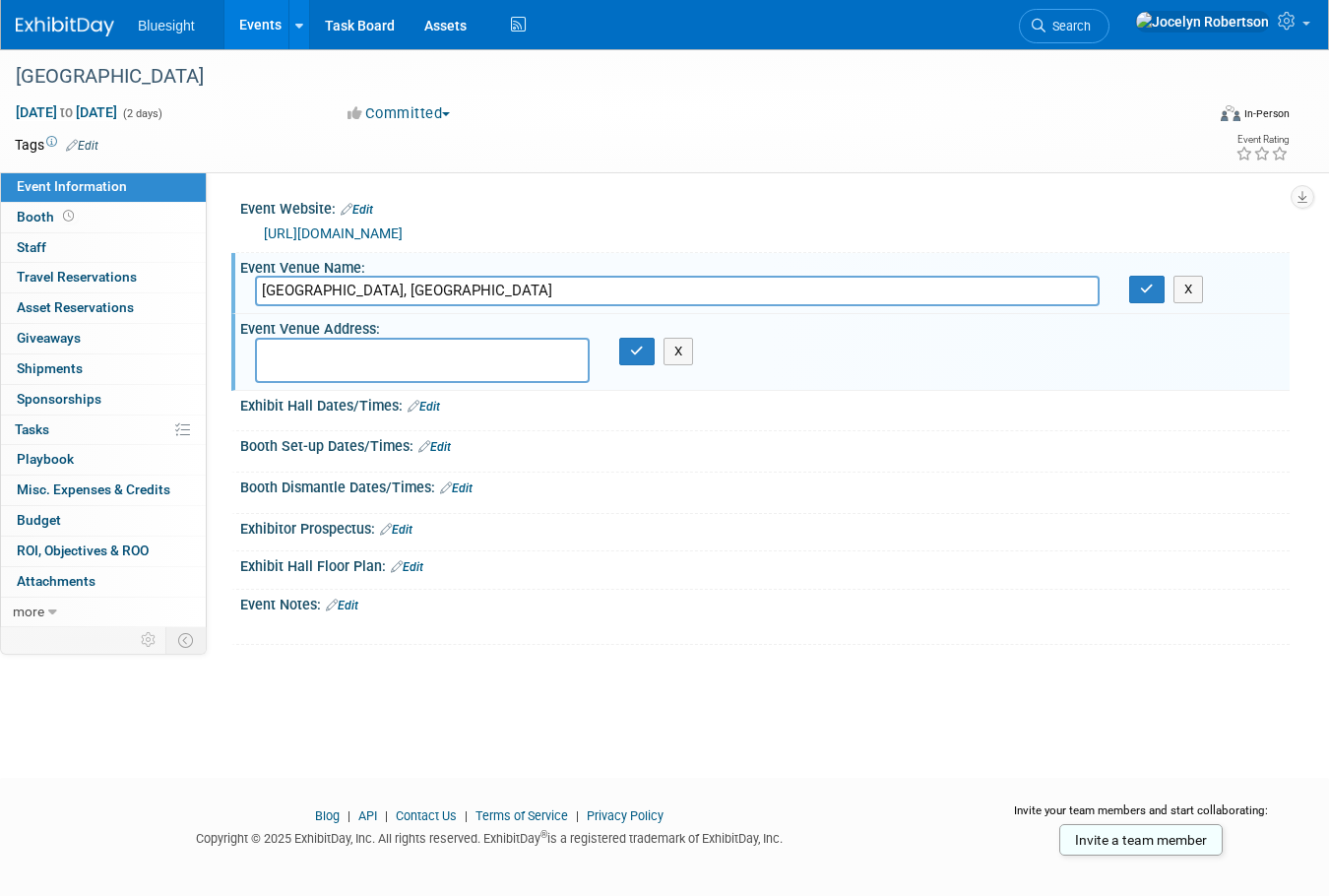click on "San Antonio, TX" at bounding box center [677, 290] 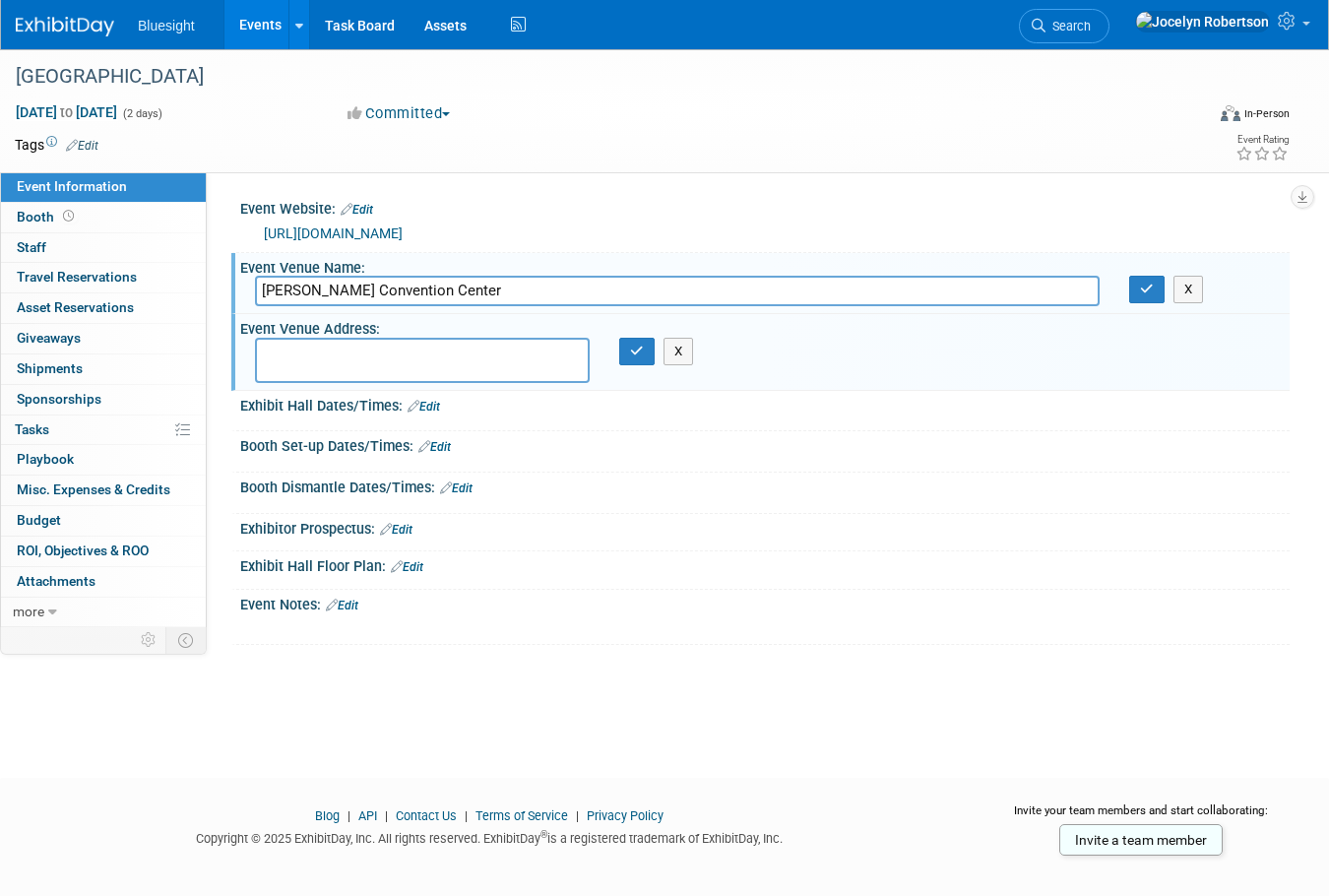 type on "Henry B. González Convention Center" 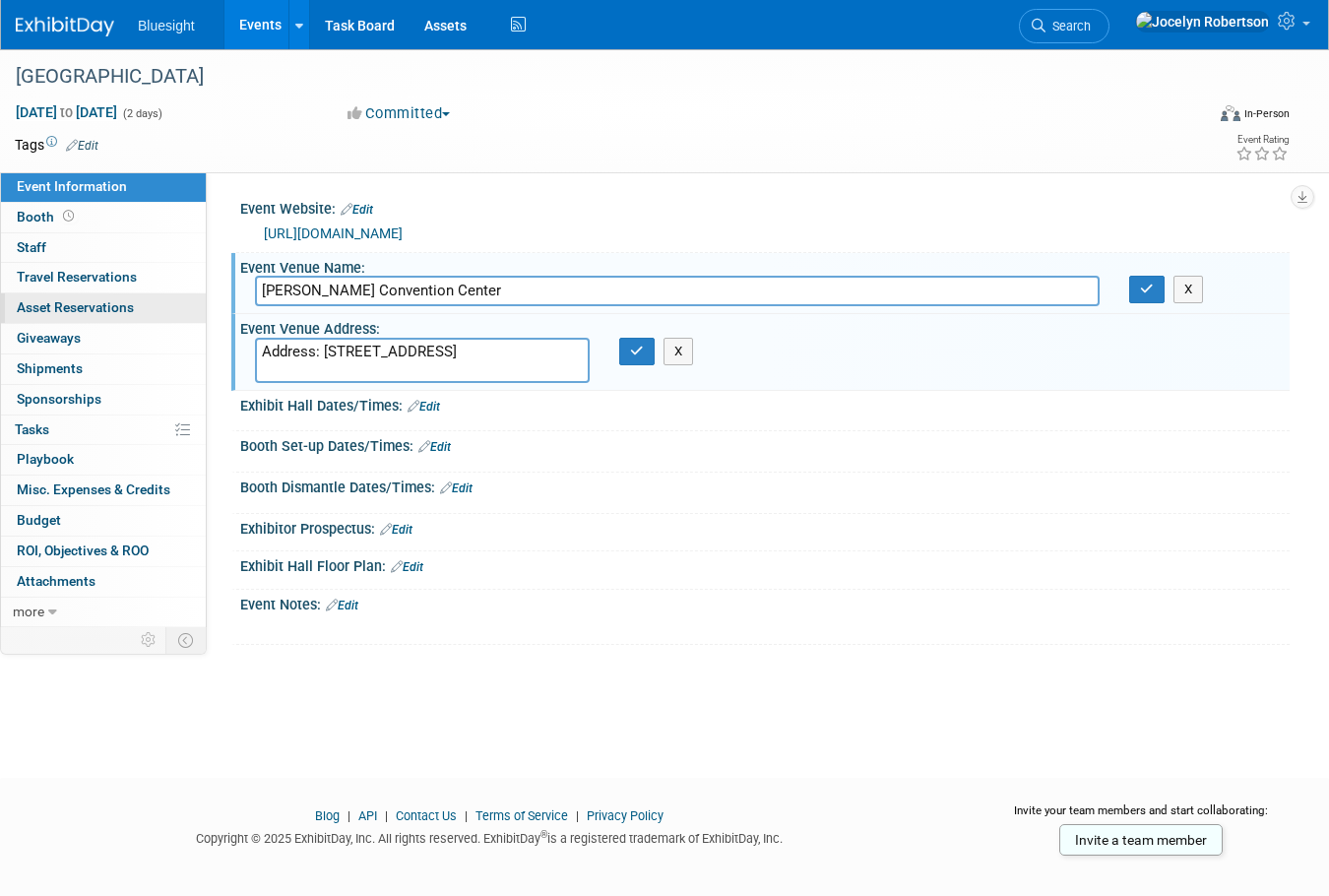drag, startPoint x: 324, startPoint y: 348, endPoint x: 30, endPoint y: 295, distance: 298.73902 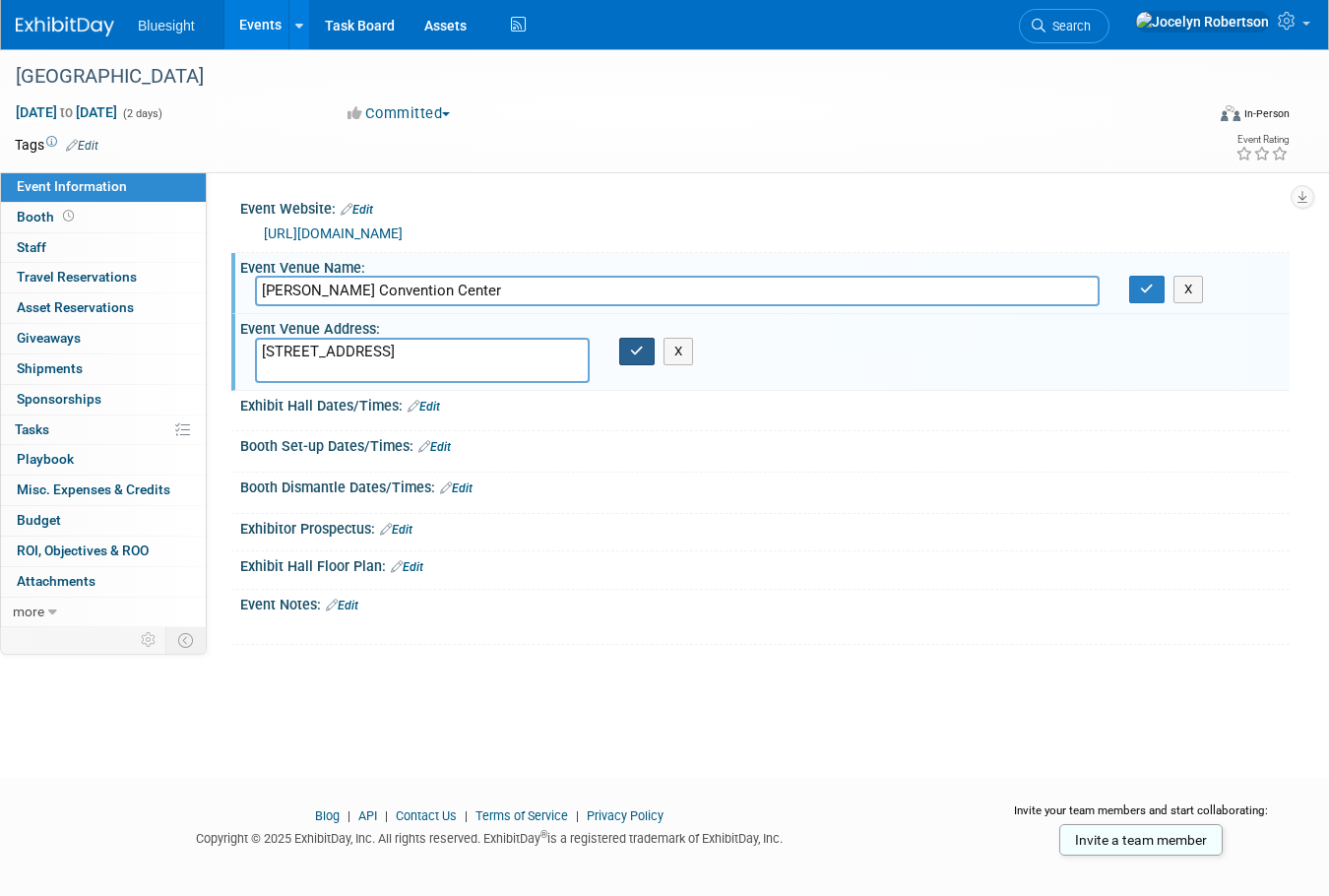 type on "900 E Market St, San Antonio, TX 78205" 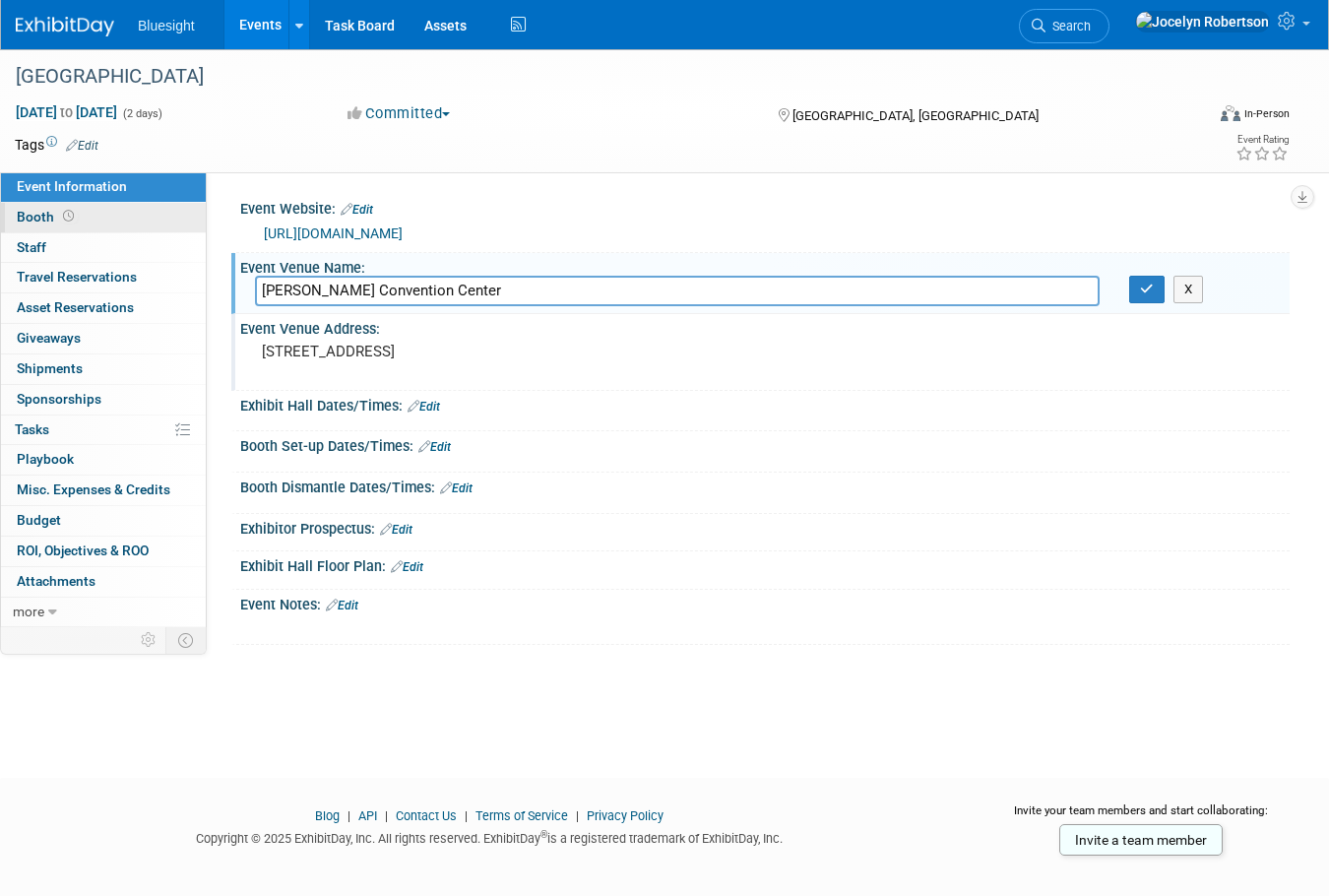 click on "Booth" at bounding box center (47, 217) 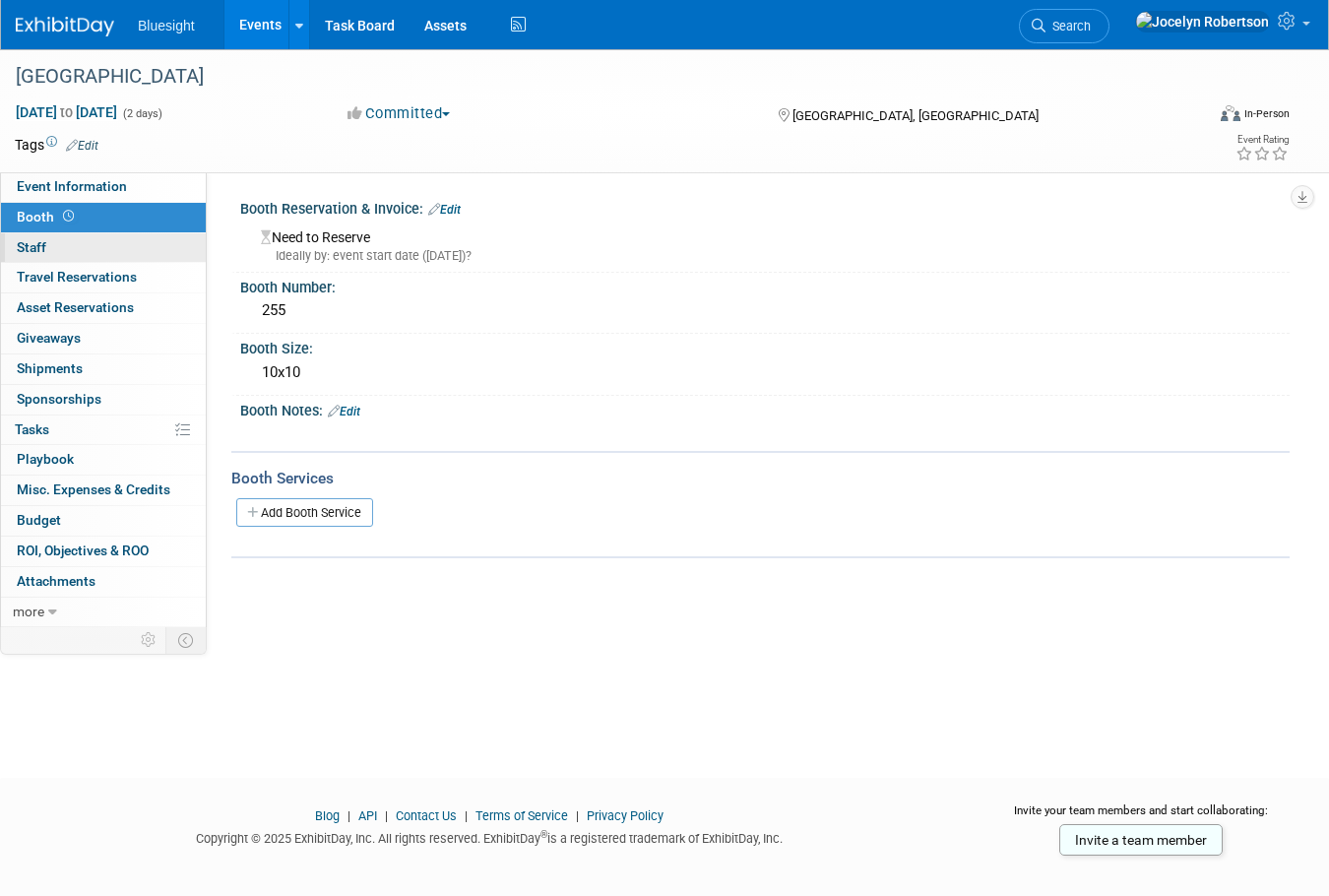 click on "0
Staff 0" at bounding box center [103, 248] 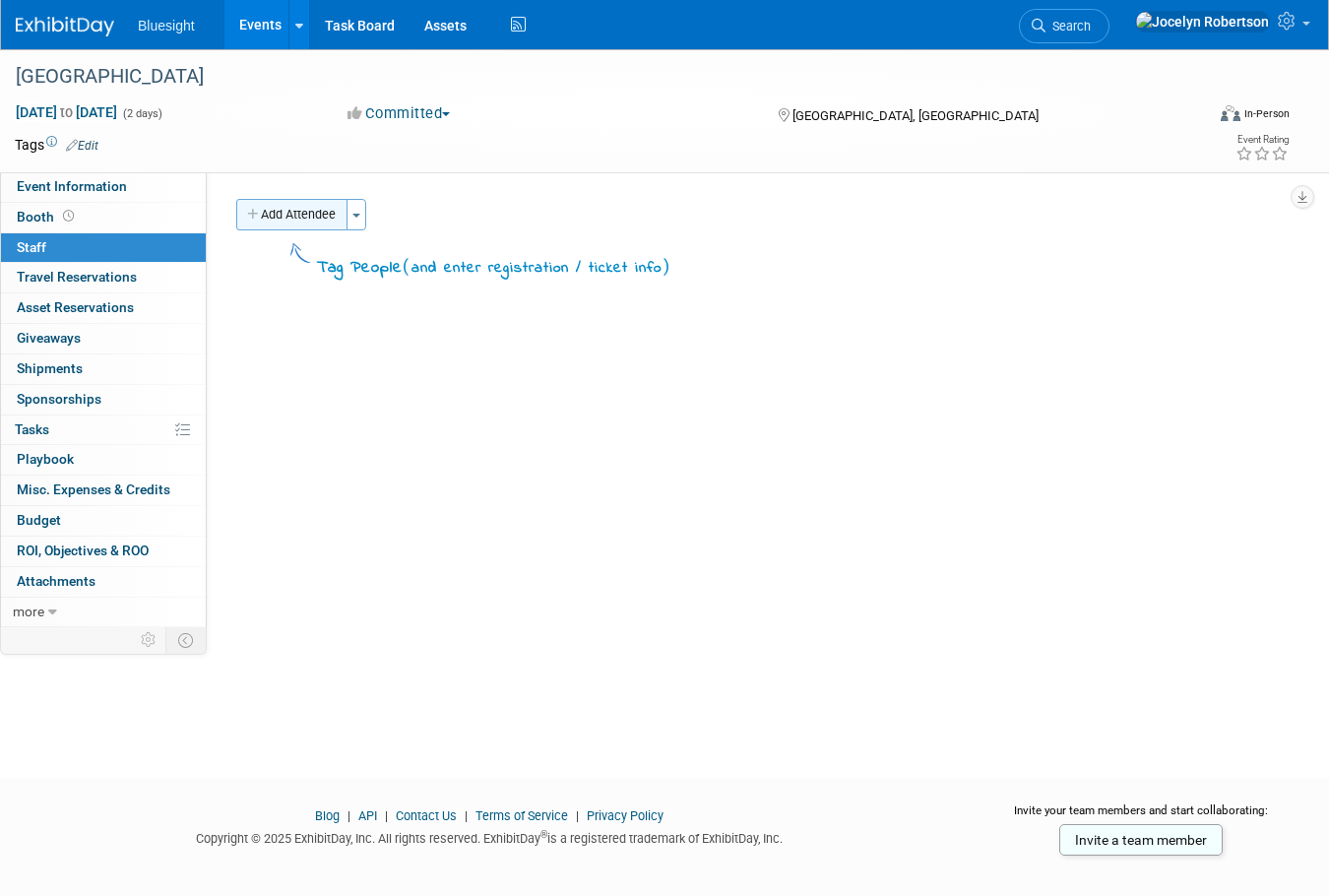 click on "Add Attendee" at bounding box center [291, 215] 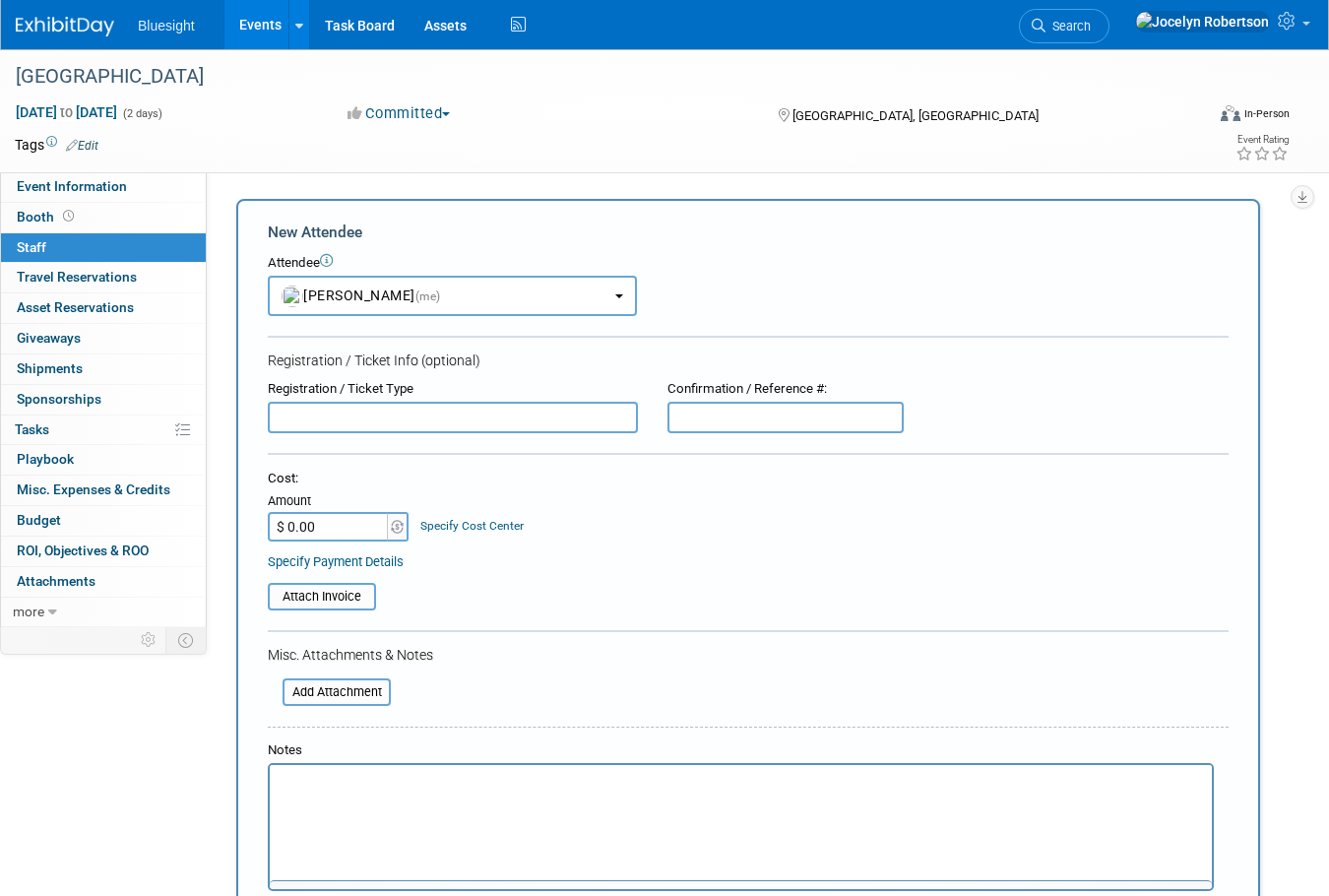 scroll, scrollTop: 0, scrollLeft: 0, axis: both 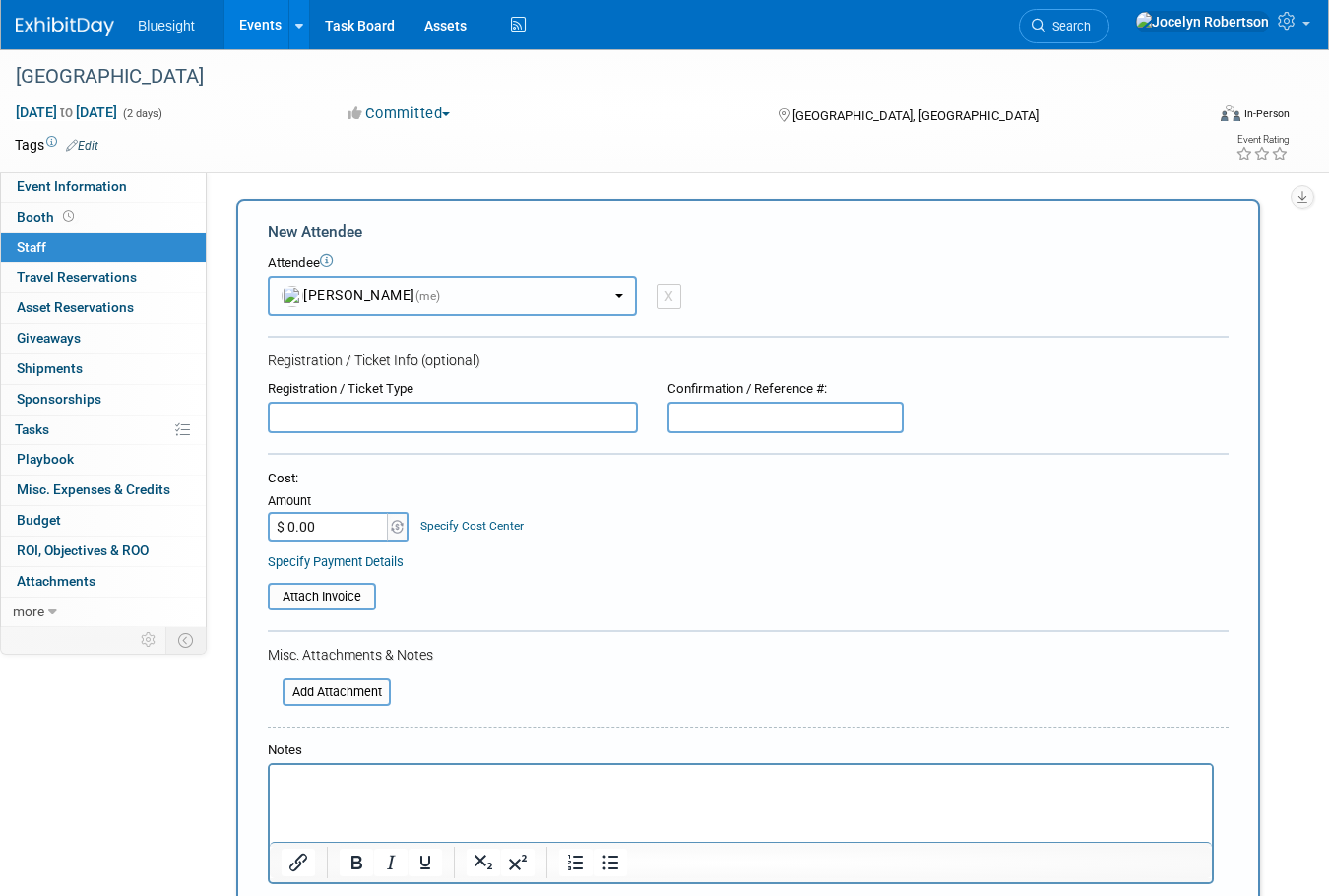 click on "Jocelyn Robertson
(me)" at bounding box center [361, 295] 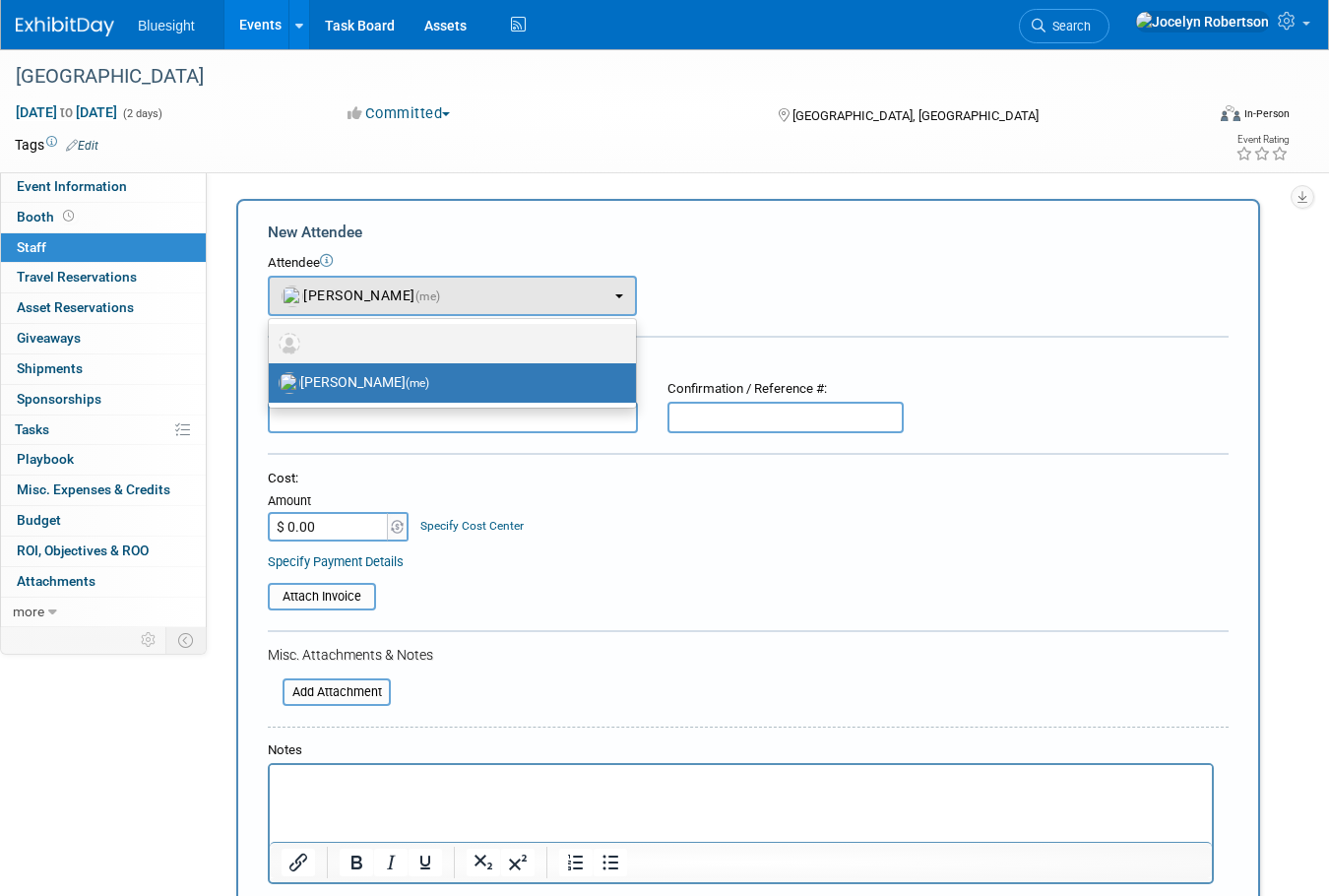 click at bounding box center [447, 344] 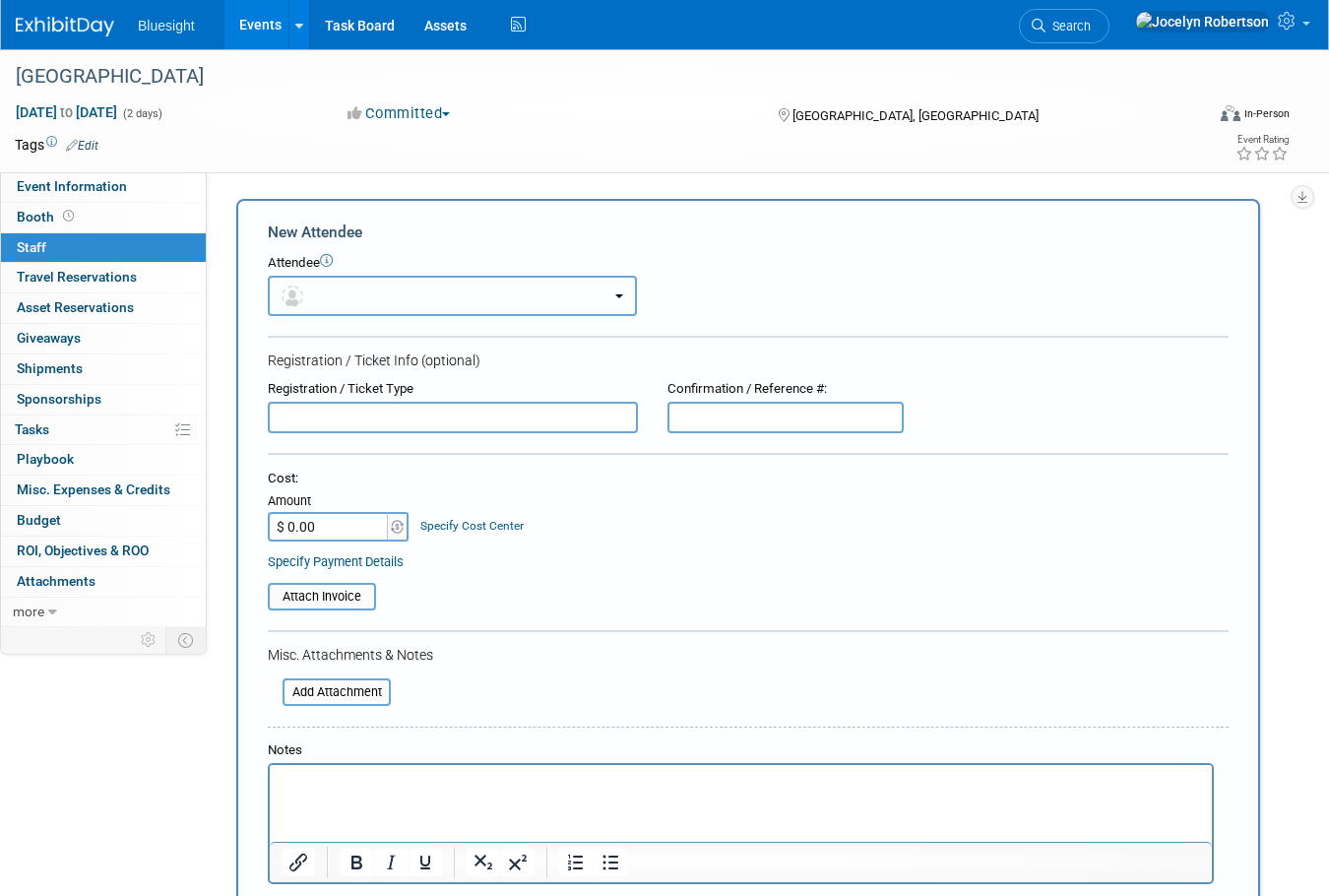 click at bounding box center (452, 295) 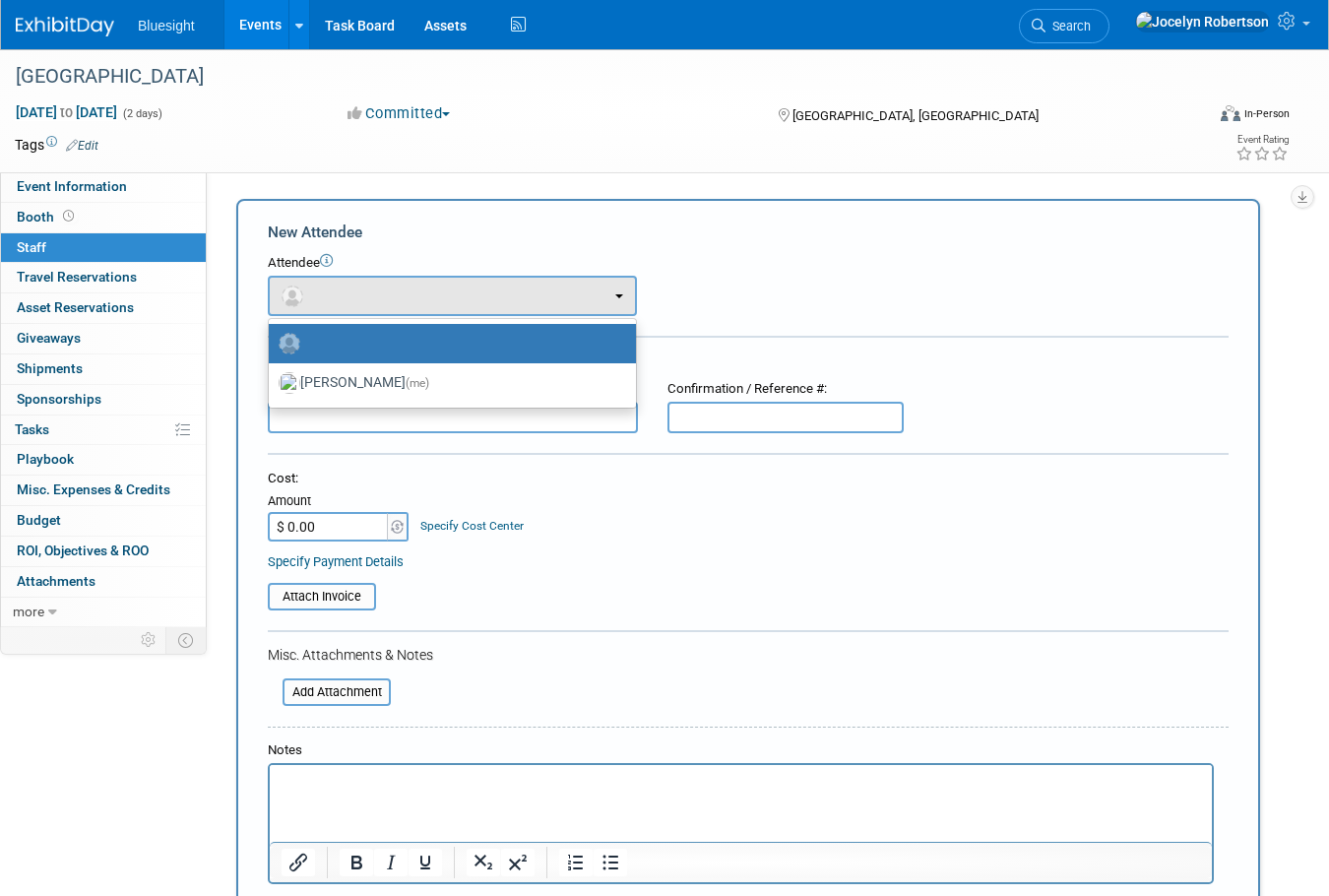 click on "Attendee
<img src="https://www.exhibitday.com/Images/Unassigned-User-Icon.png" style="width: 22px; height: 22px; border-radius: 11px; margin-top: 2px; margin-bottom: 2px; margin-left: 0px;" />
Jocelyn Robertson
(me)
X" at bounding box center [748, 285] 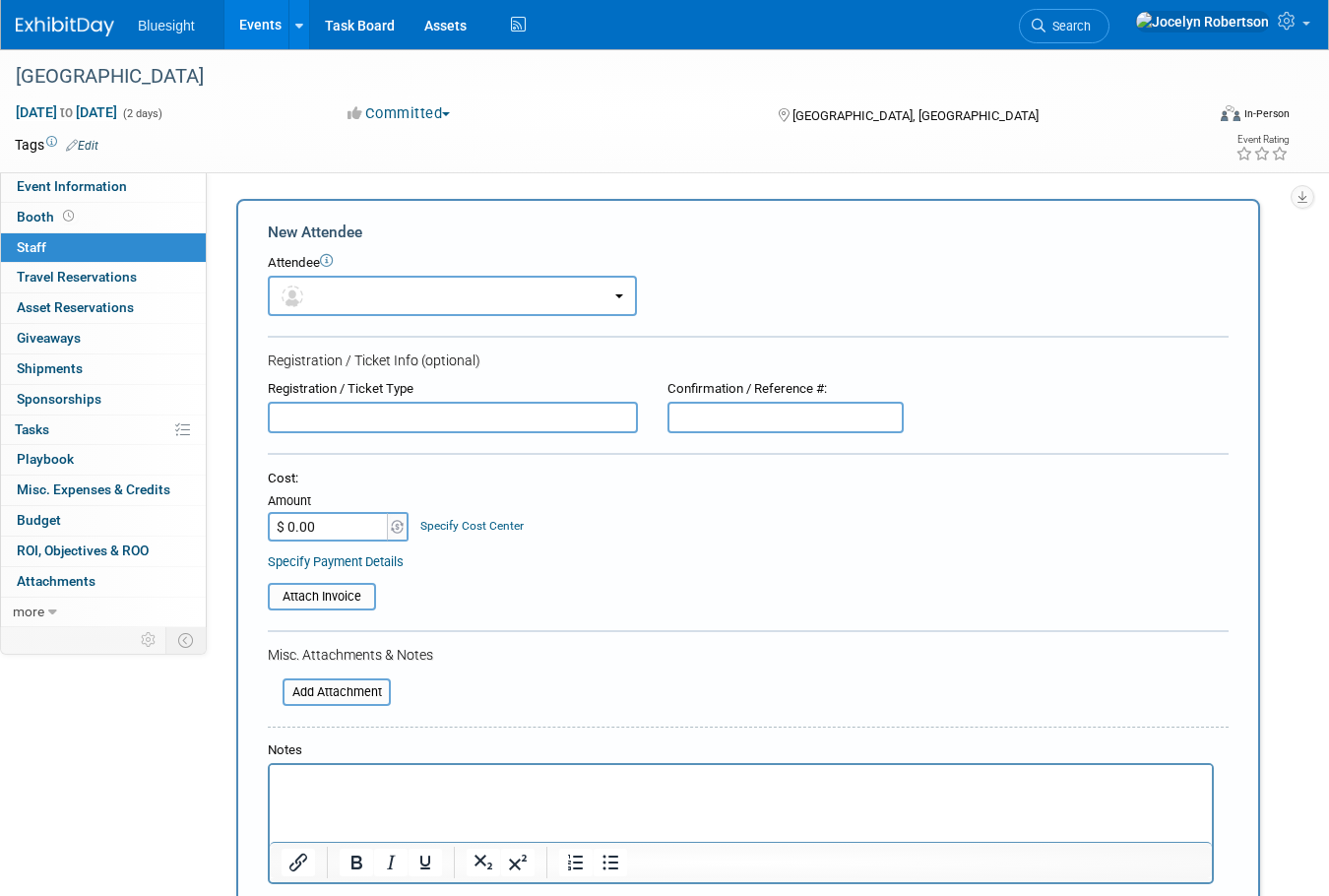 click on "X" at bounding box center [659, 295] 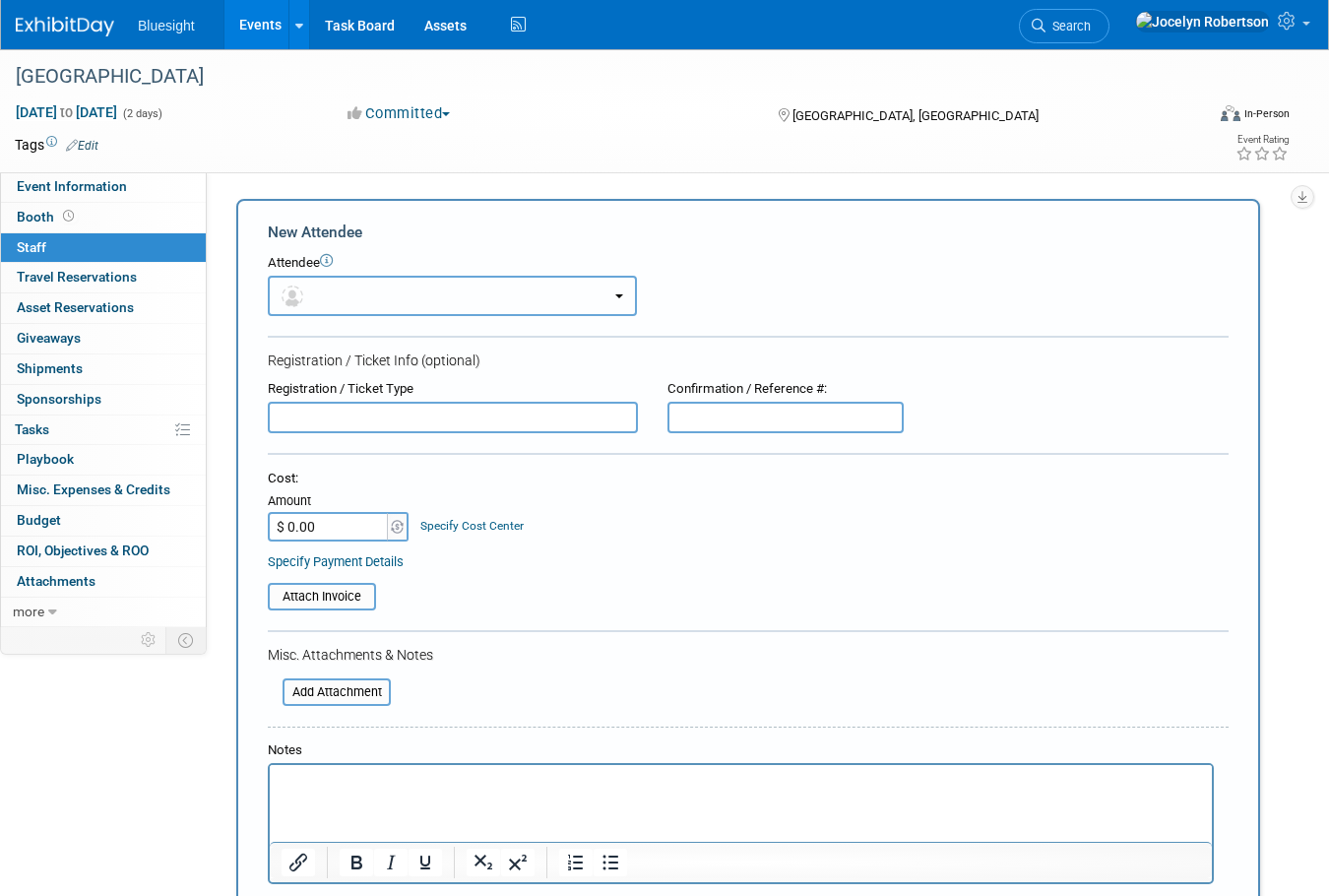 click at bounding box center [452, 295] 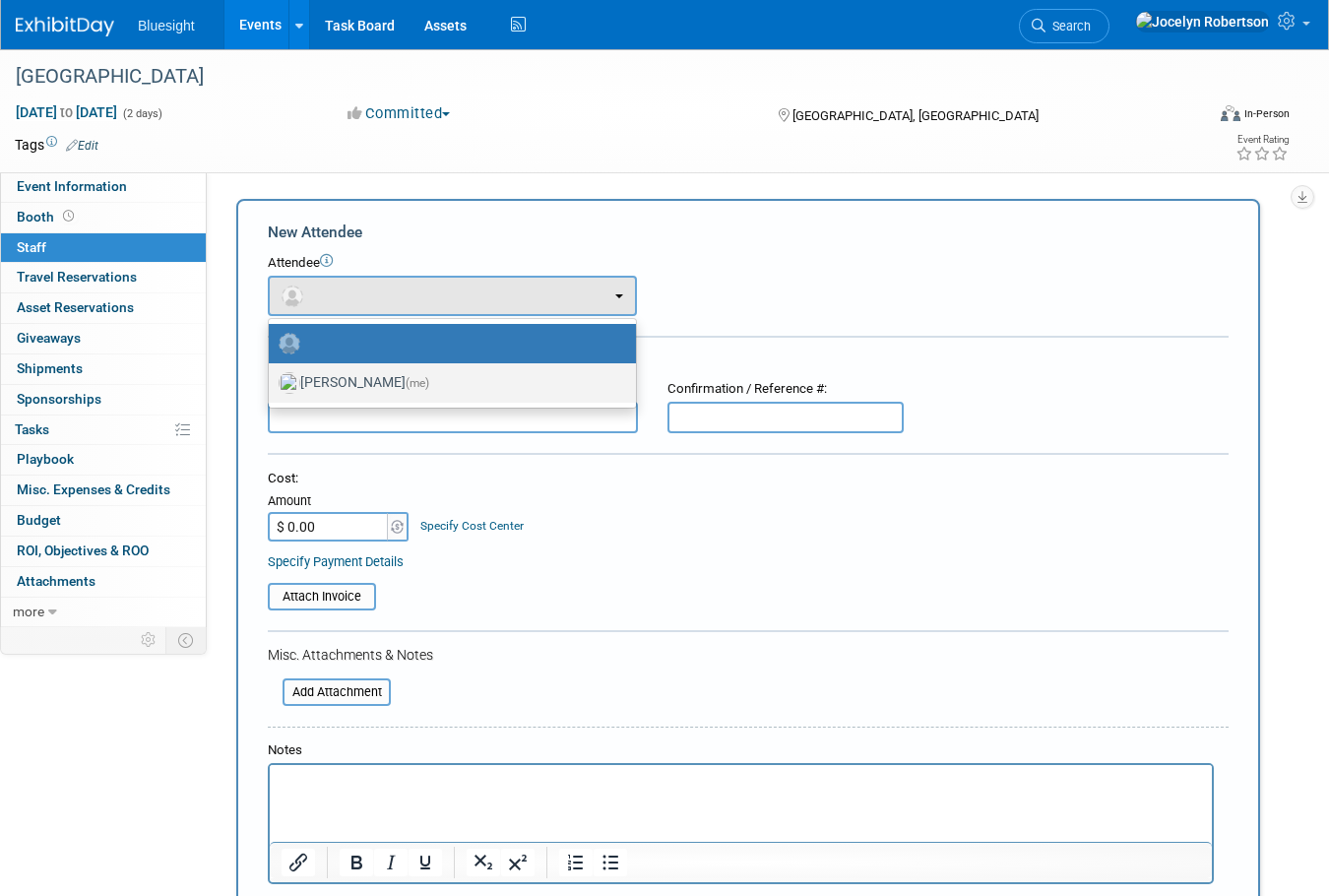 click on "Jocelyn Robertson
(me)" at bounding box center [447, 383] 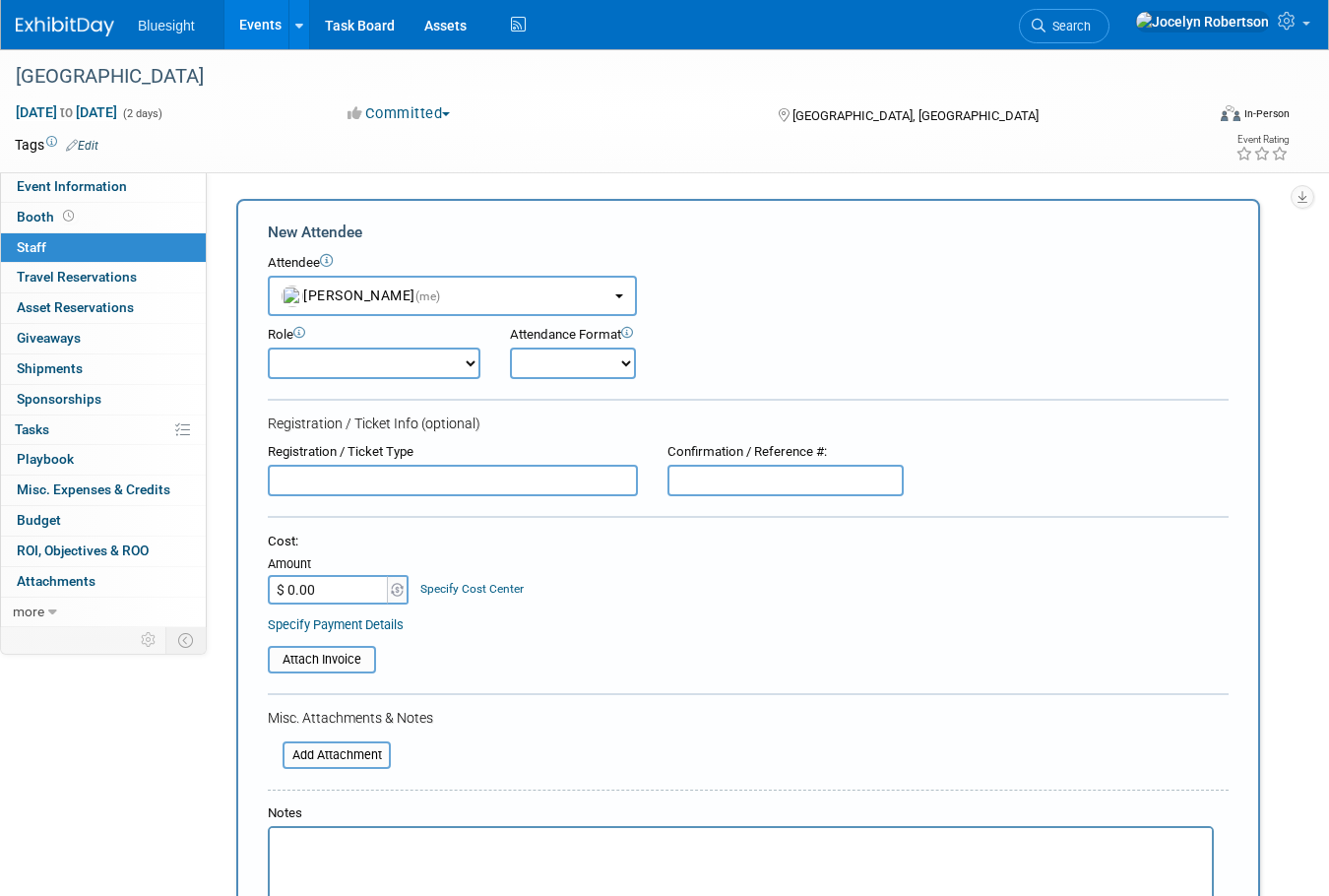 click on "Onsite
Remote" at bounding box center [573, 363] 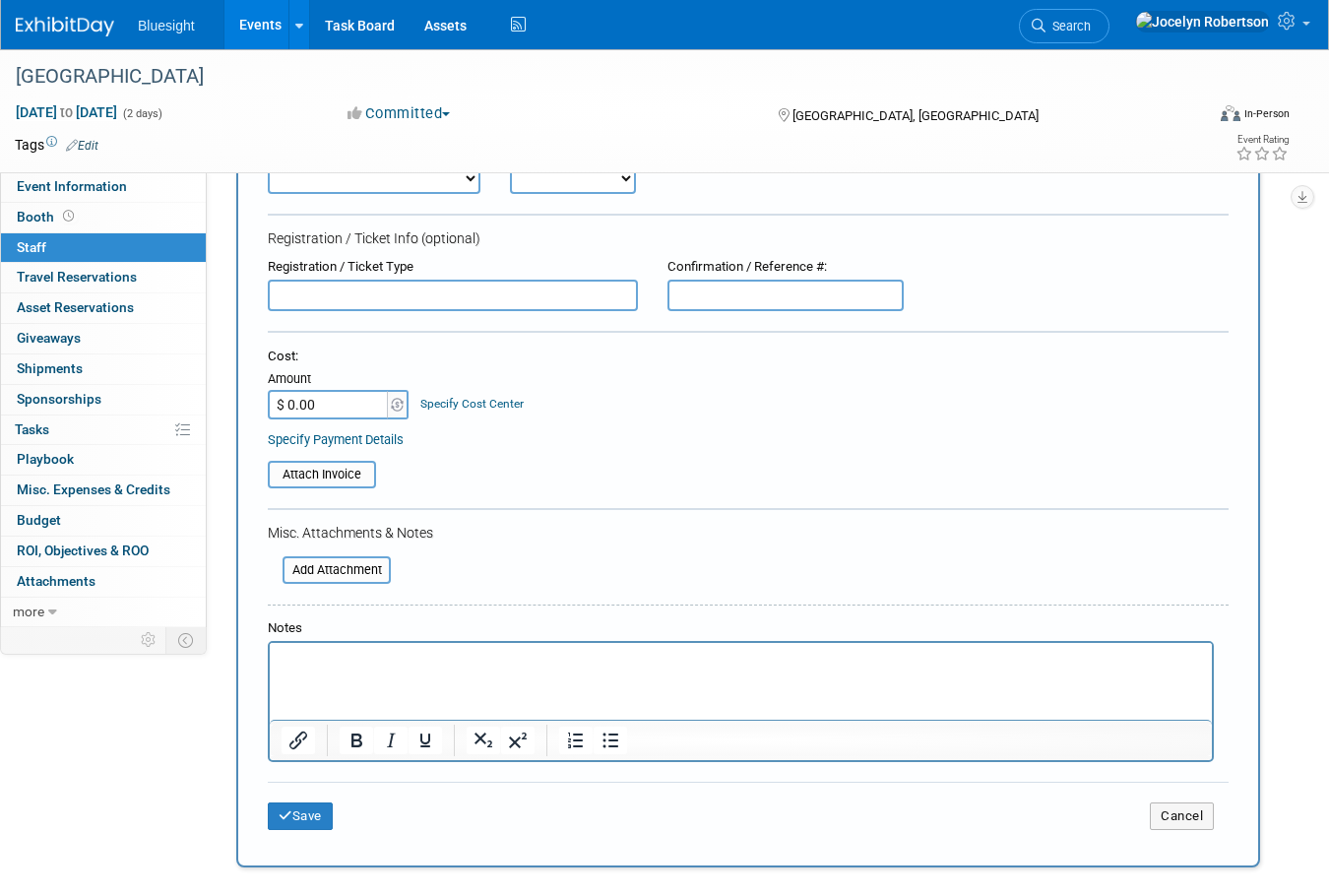 scroll, scrollTop: 197, scrollLeft: 0, axis: vertical 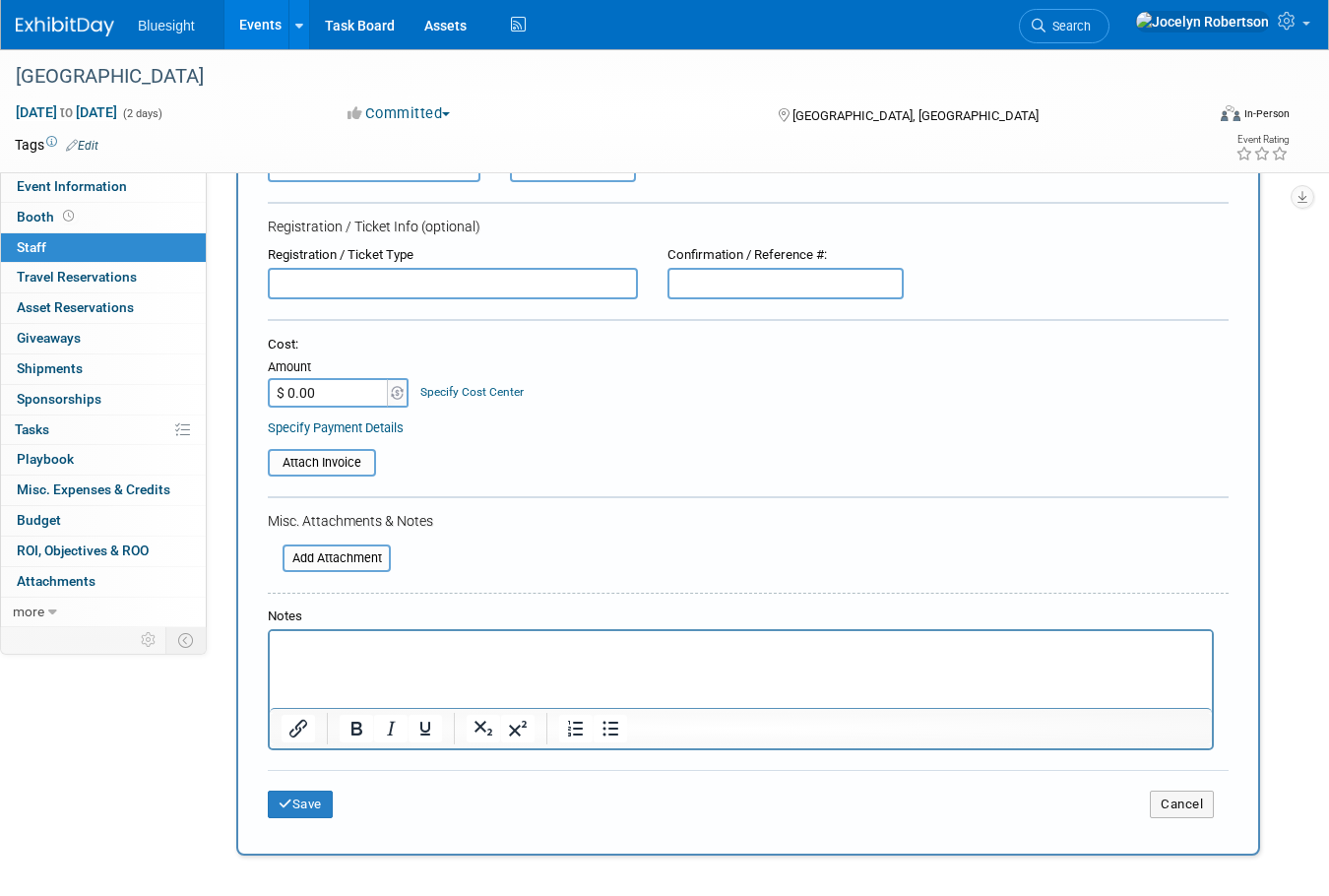 click at bounding box center (741, 649) 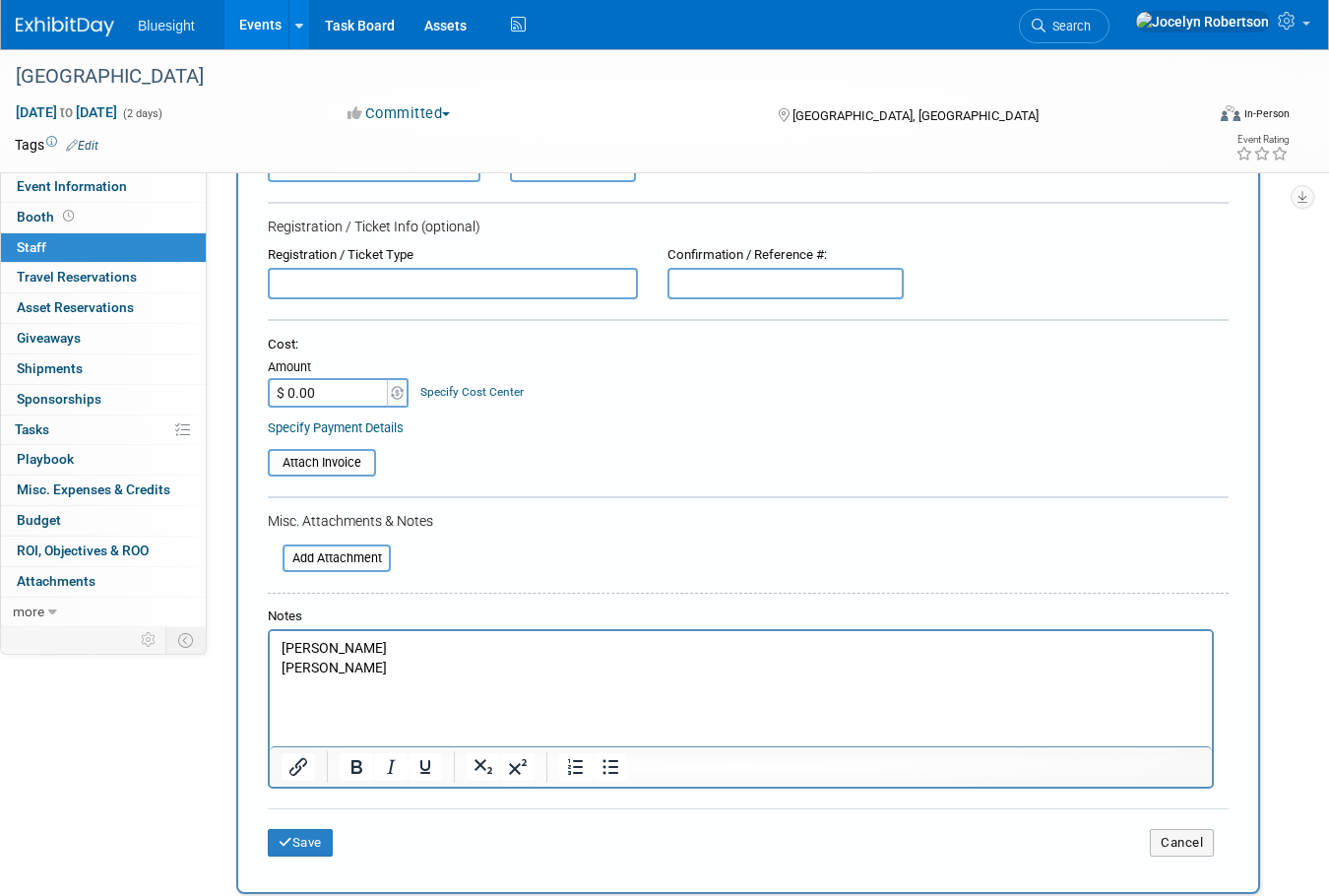 click on "Kevin Griffin" at bounding box center (741, 669) 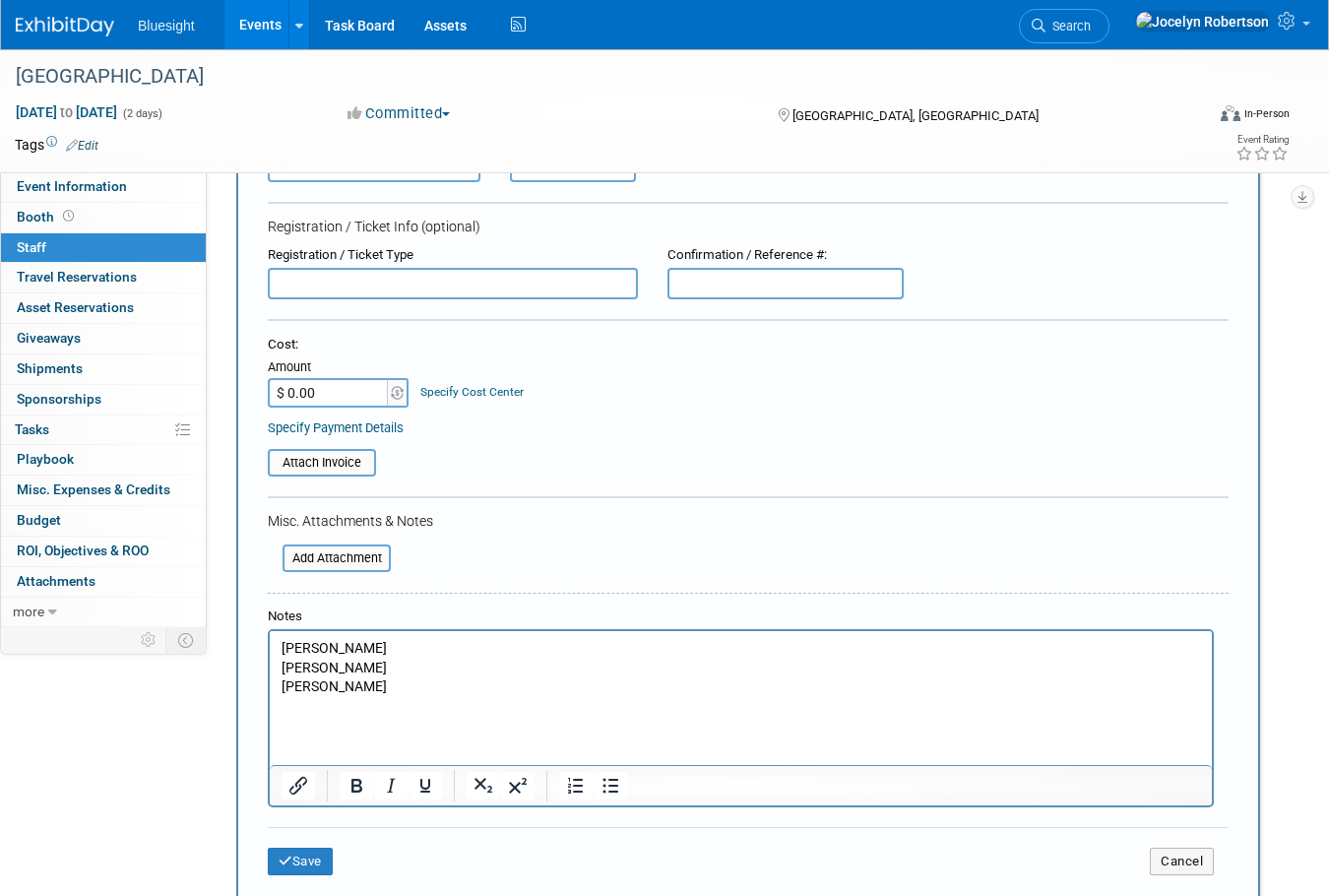 click at bounding box center [741, 707] 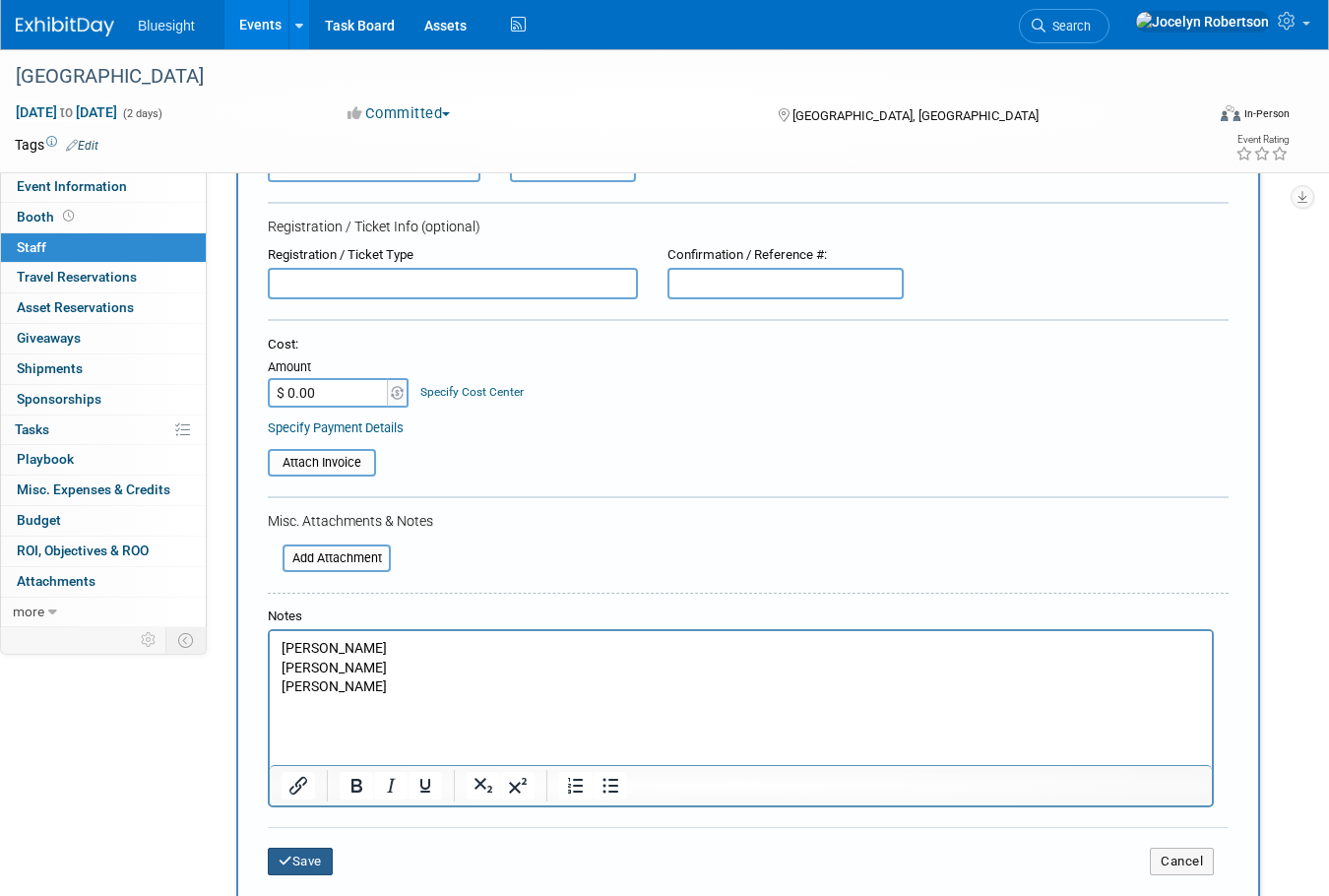 click at bounding box center [285, 861] 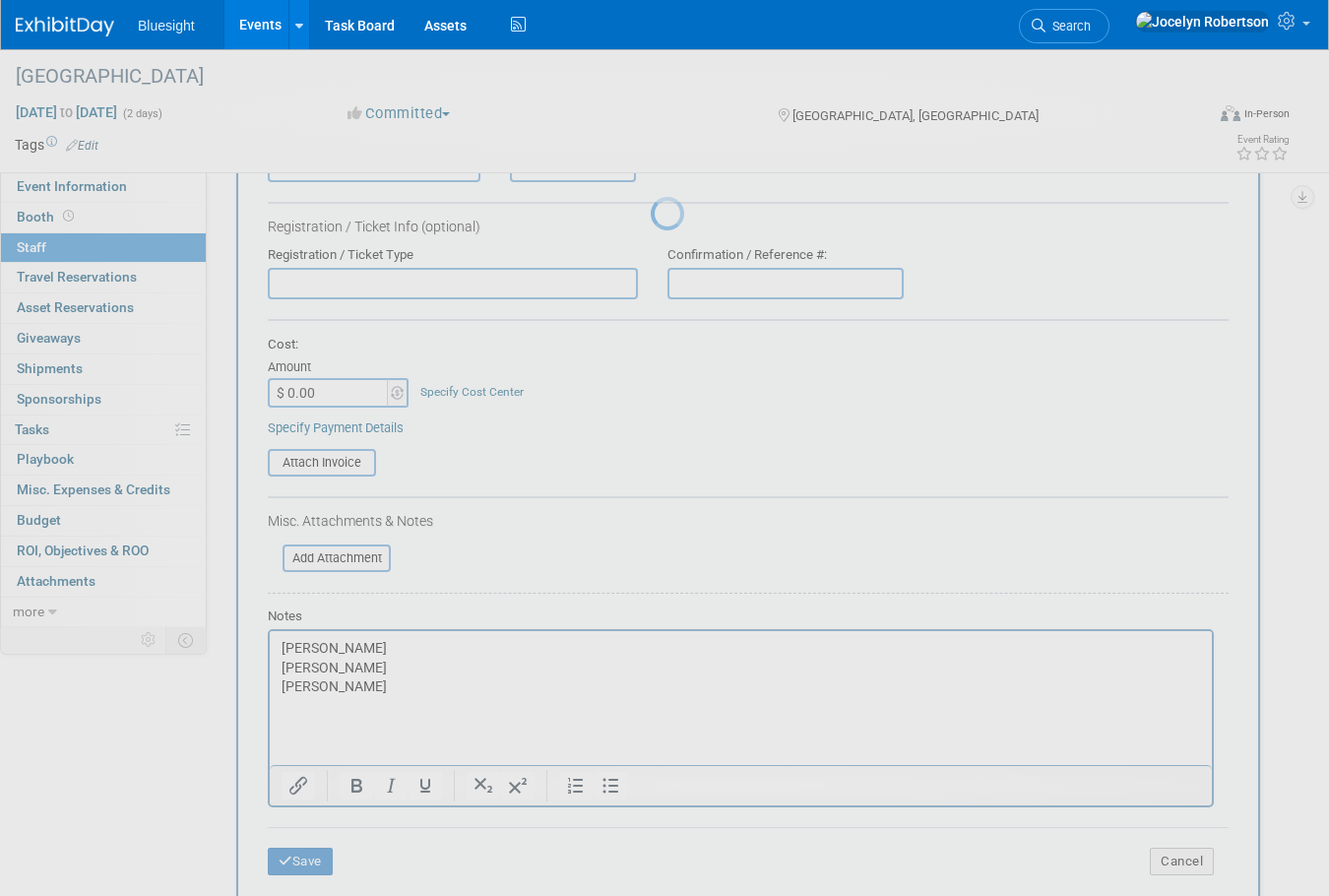 scroll, scrollTop: 20, scrollLeft: 0, axis: vertical 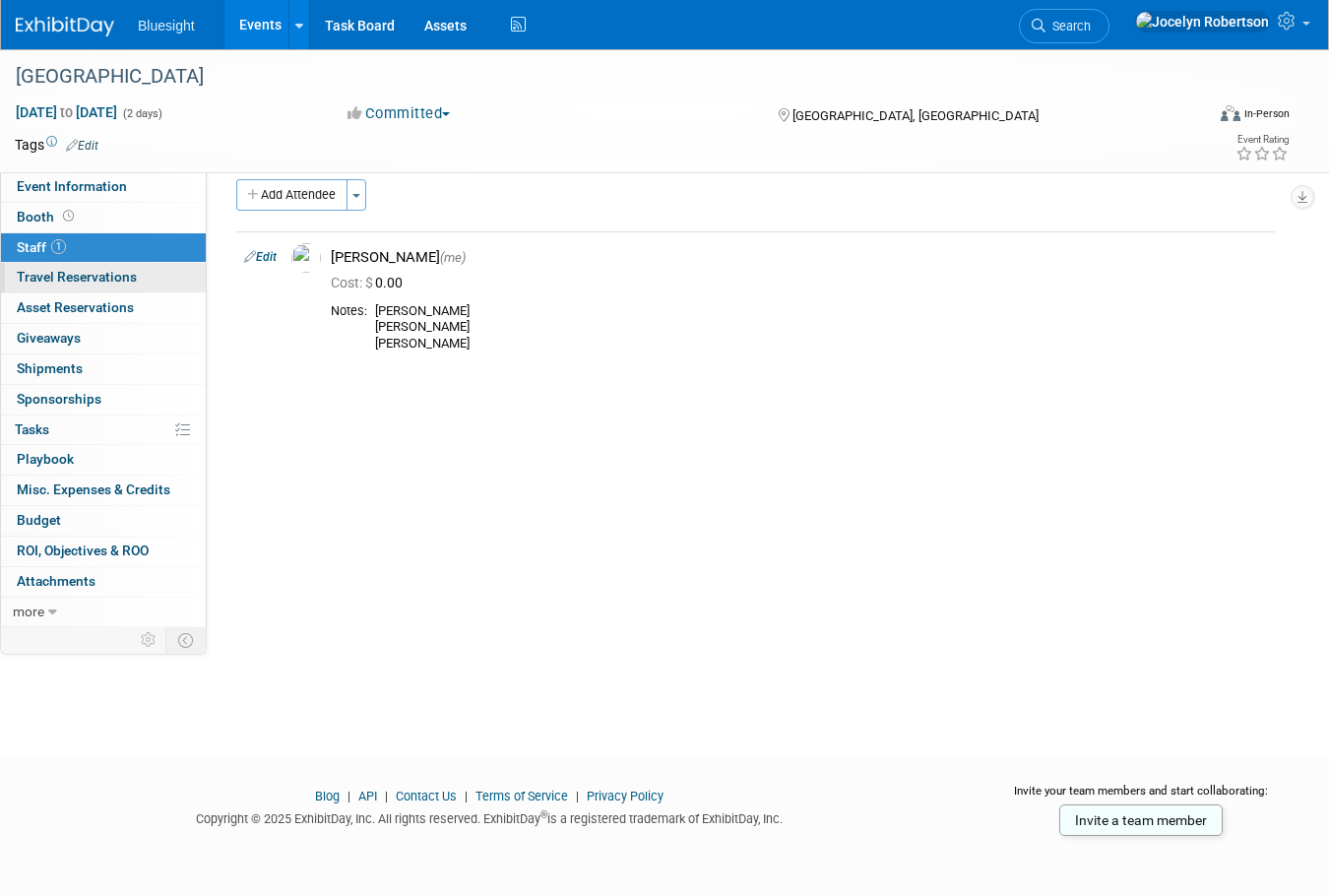 click on "Travel Reservations 0" at bounding box center [77, 277] 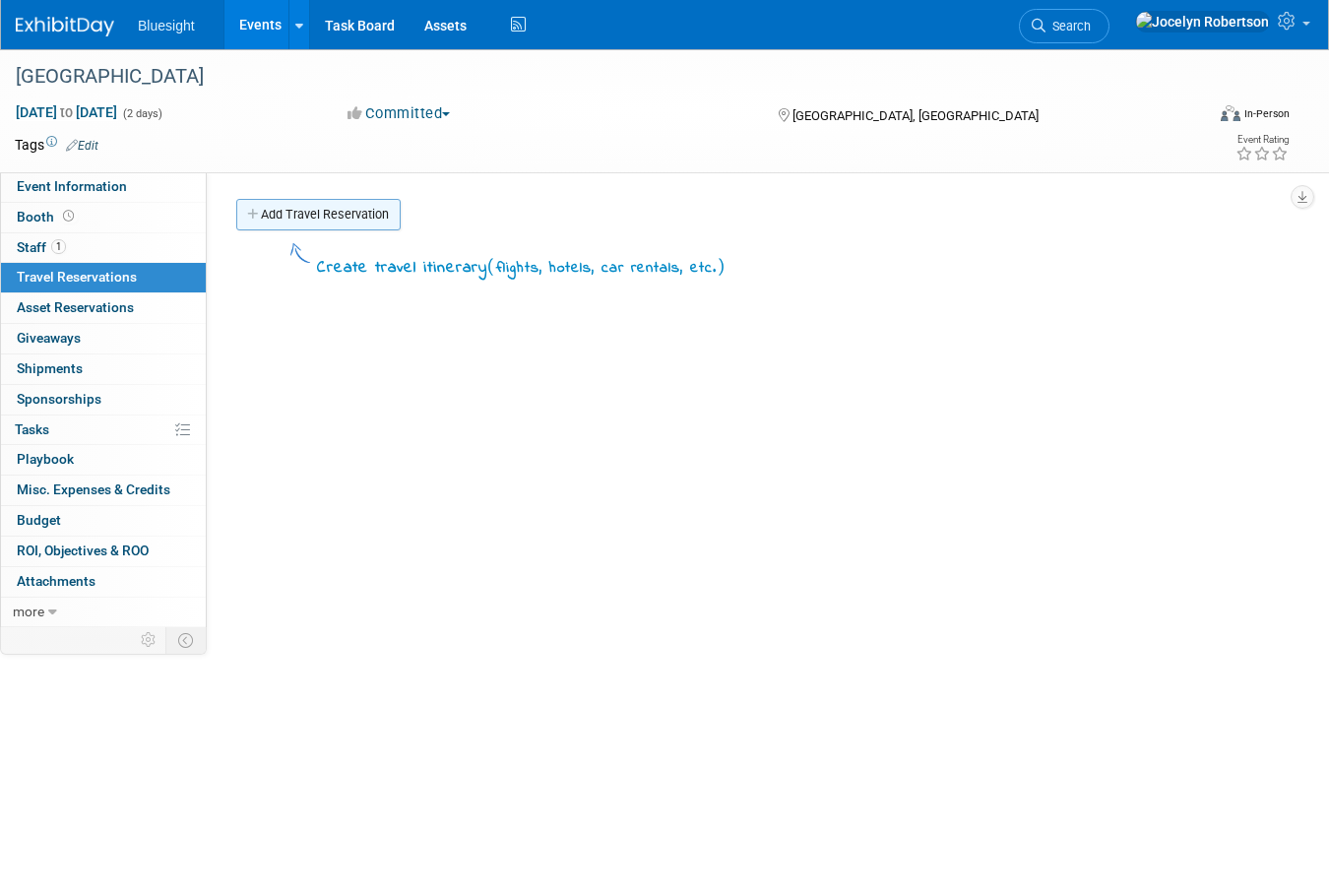 click on "Add Travel Reservation" at bounding box center (318, 215) 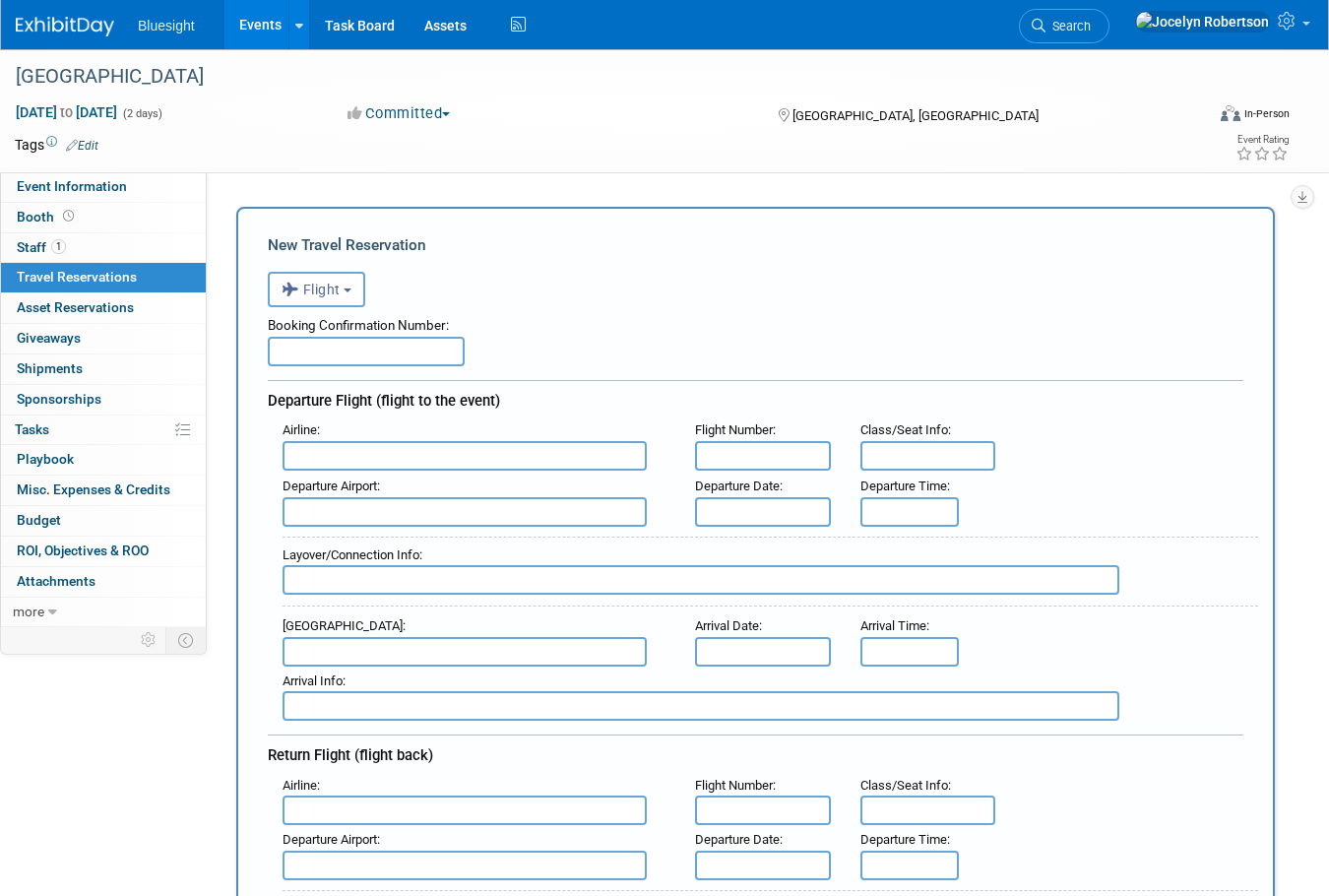 scroll, scrollTop: 0, scrollLeft: 0, axis: both 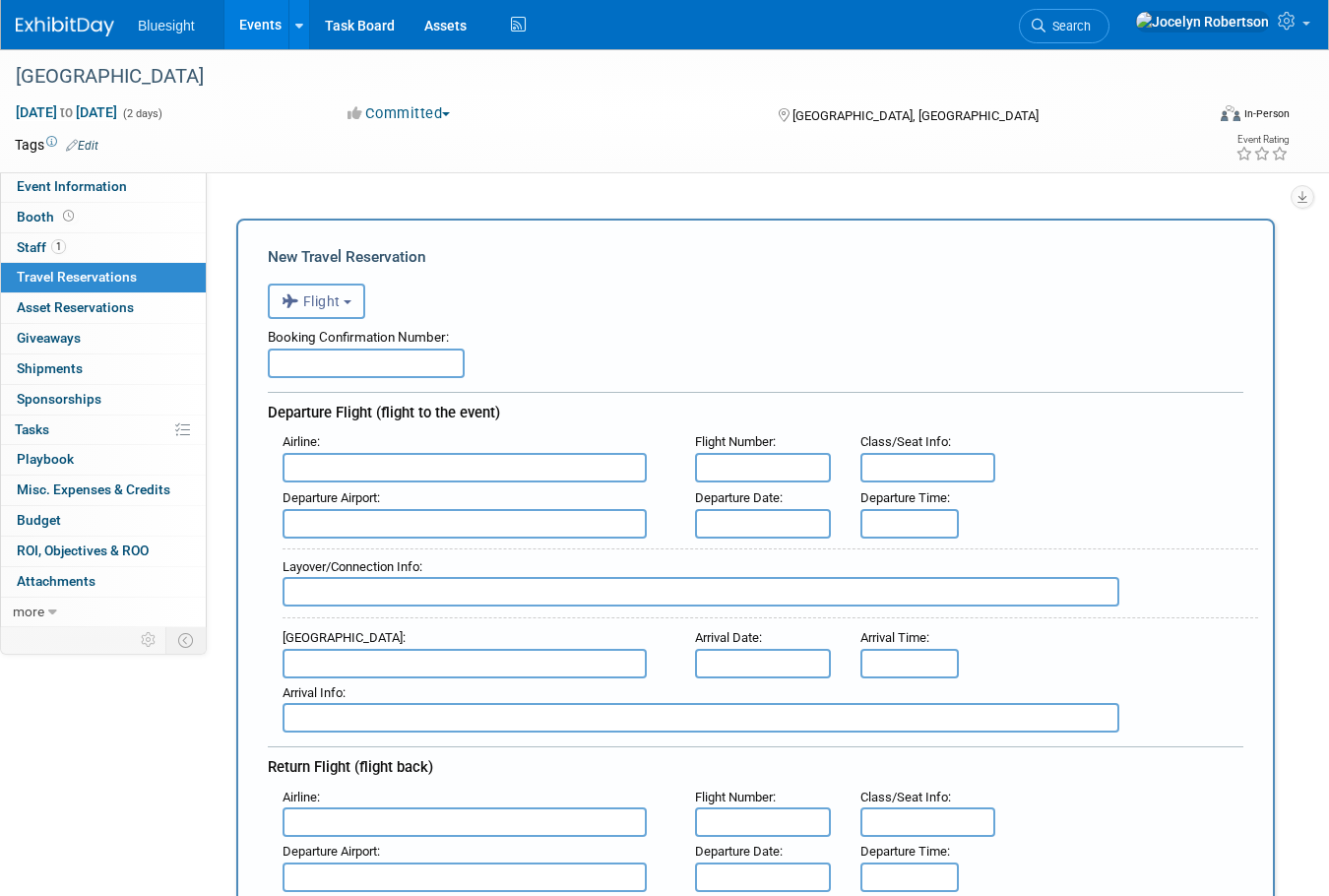 click on "Flight" at bounding box center (316, 301) 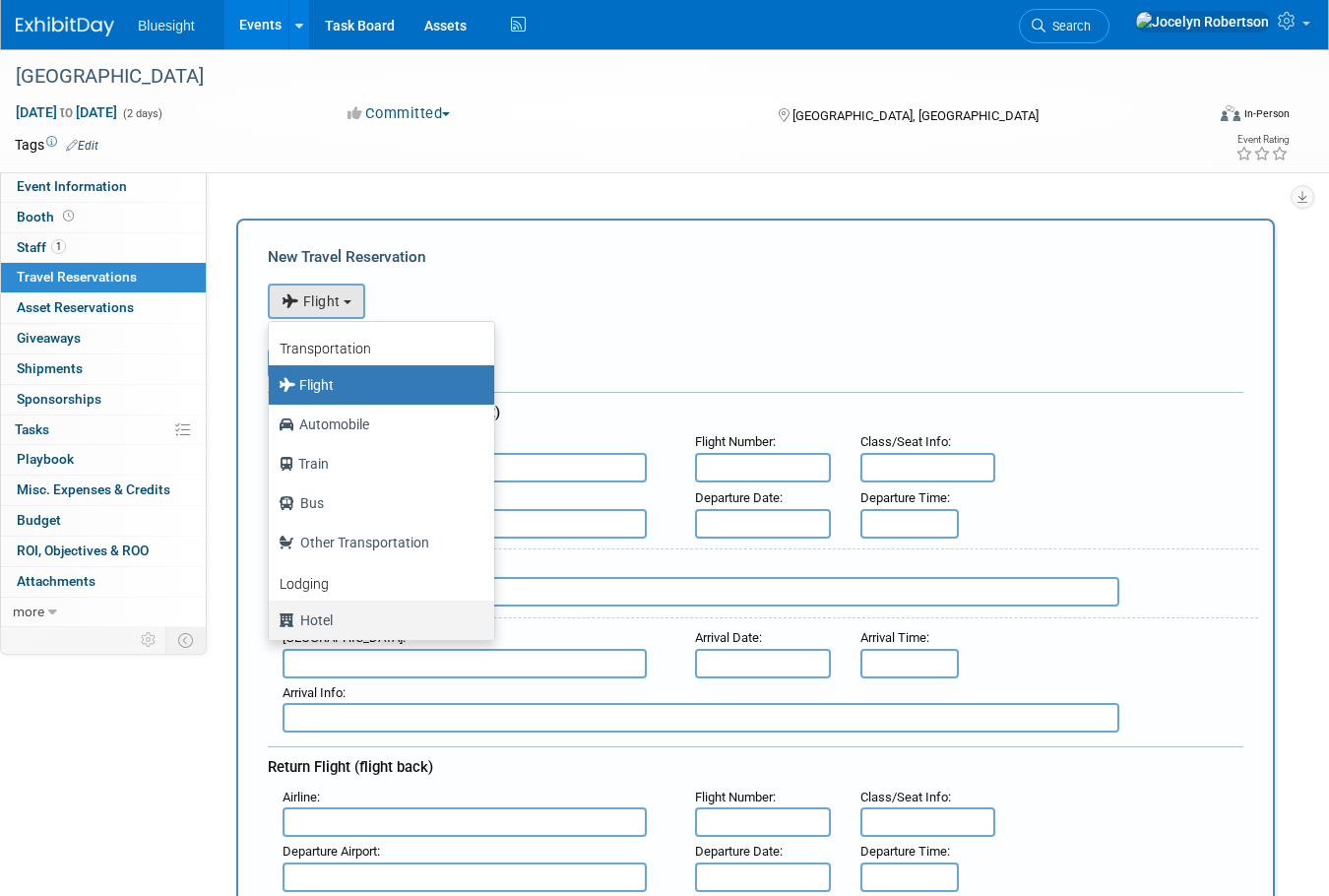click on "Hotel" at bounding box center [376, 620] 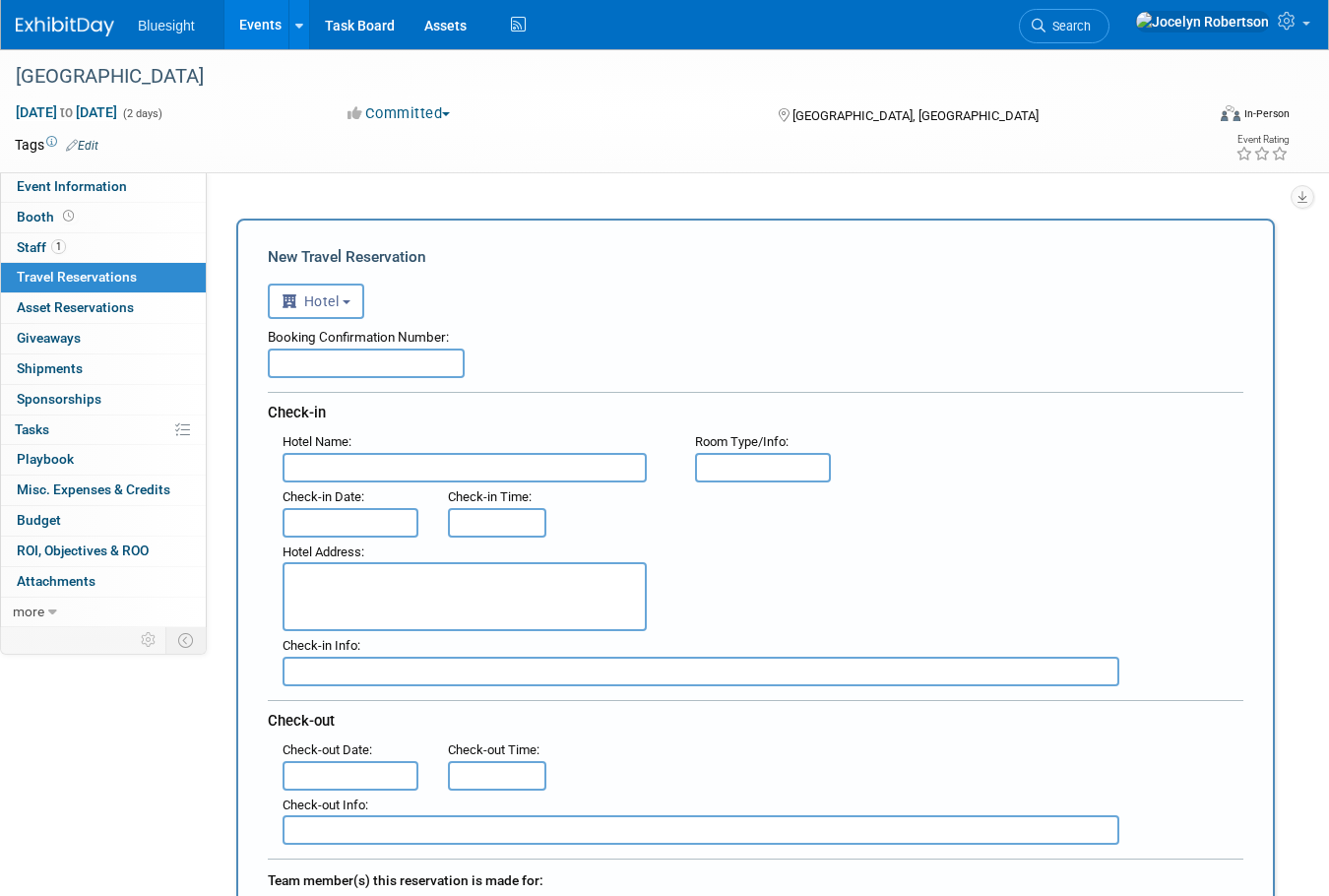 click at bounding box center (465, 468) 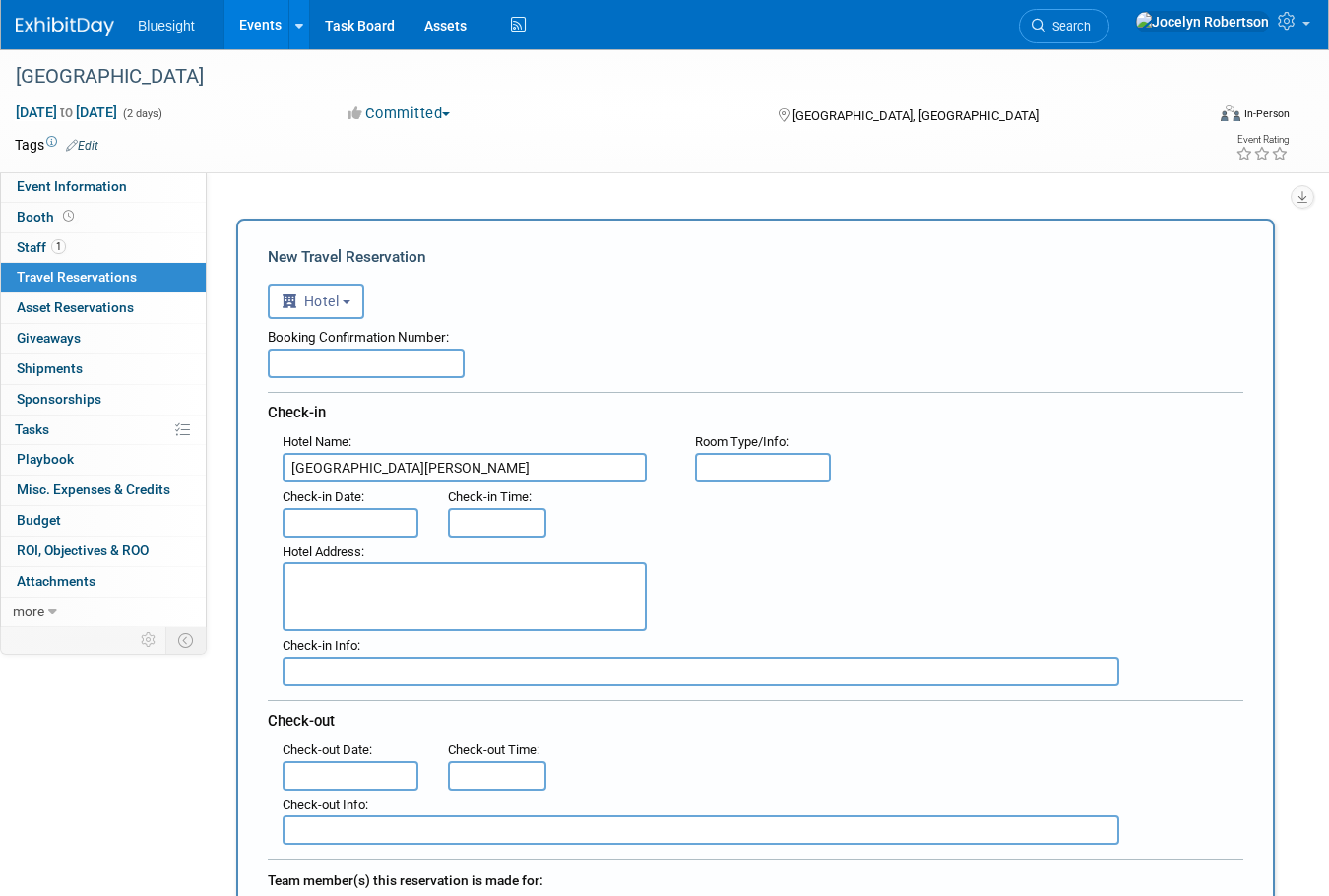 type on "Hilton Palacio del Rio" 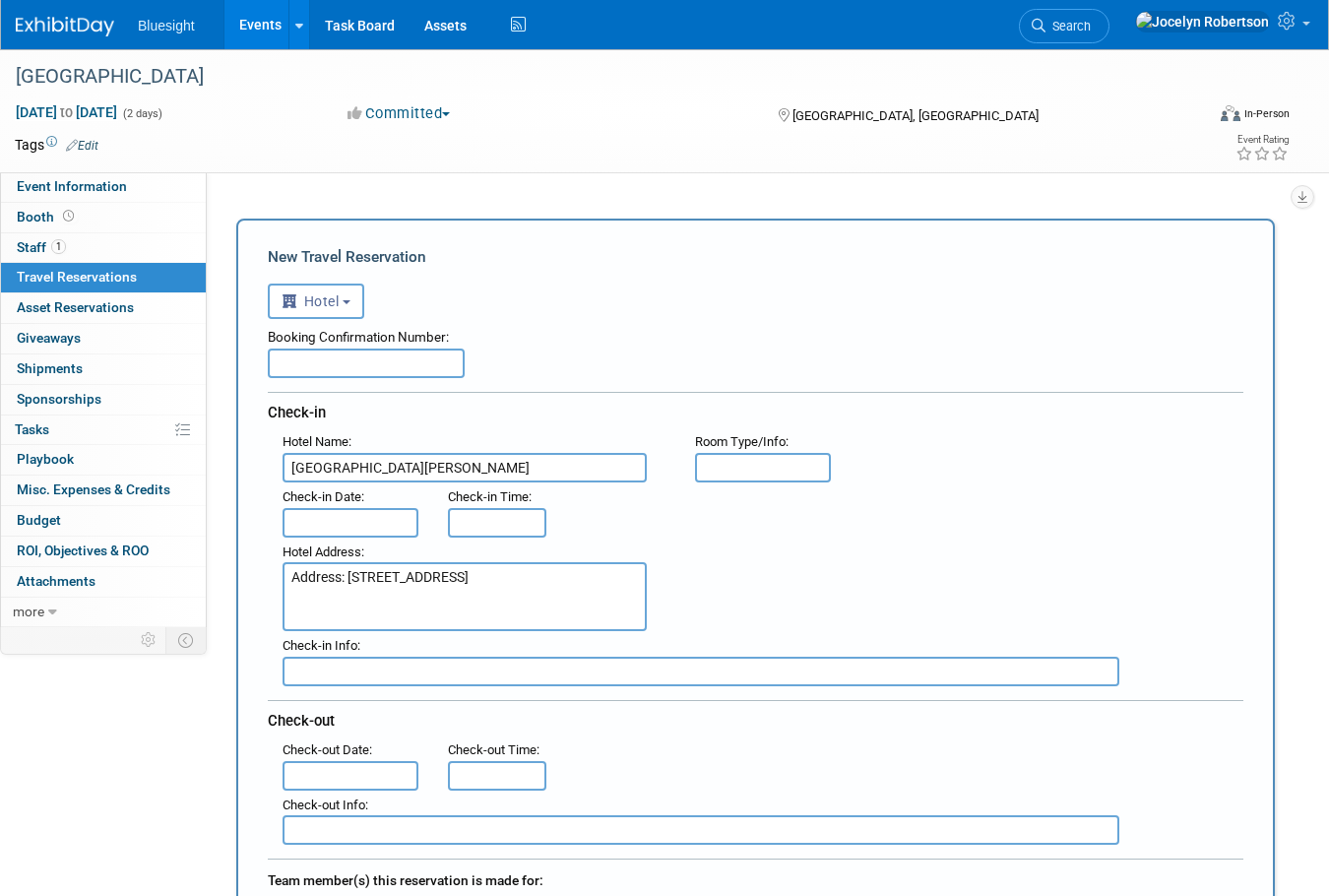 drag, startPoint x: 348, startPoint y: 574, endPoint x: 207, endPoint y: 559, distance: 141.79563 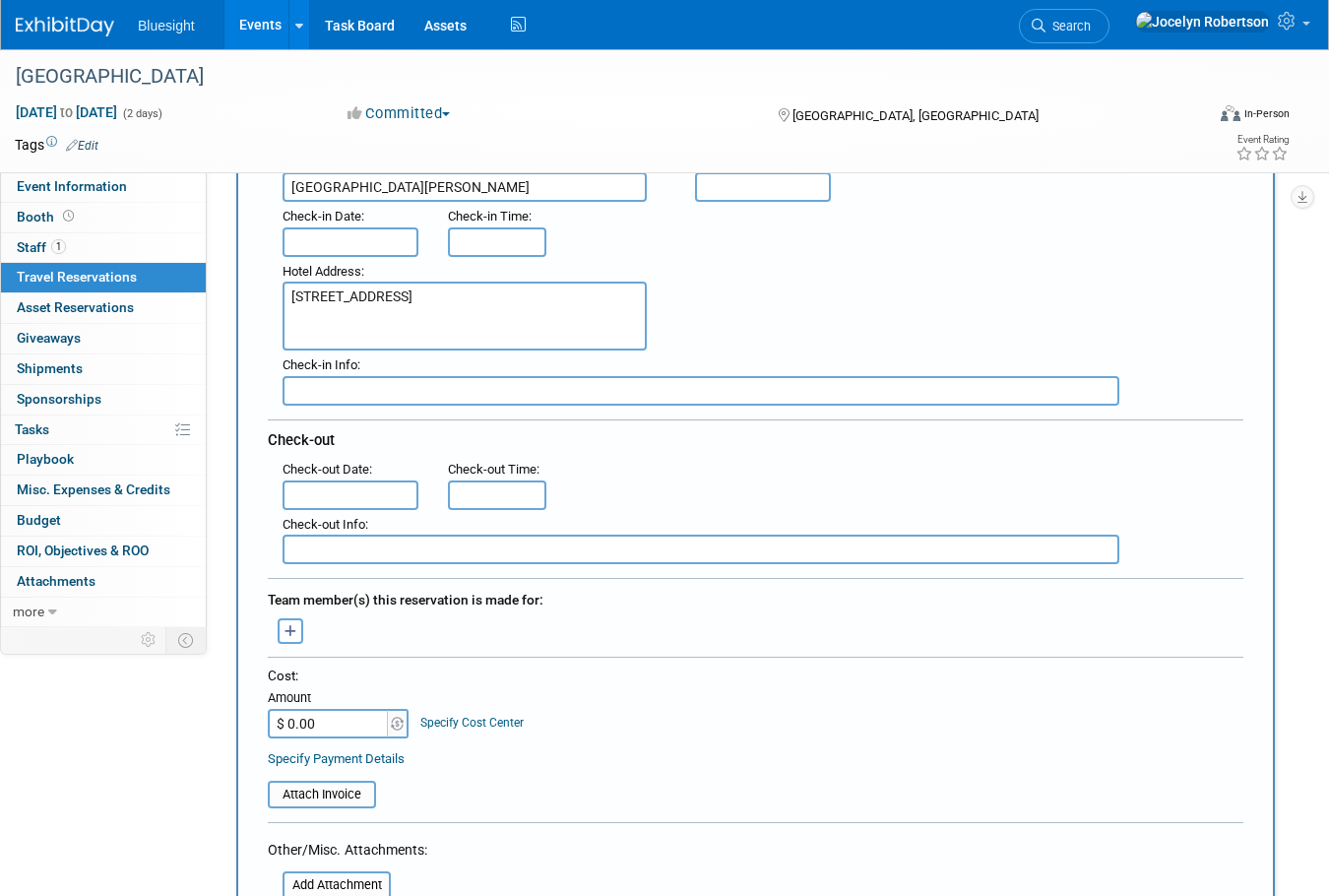 scroll, scrollTop: 295, scrollLeft: 0, axis: vertical 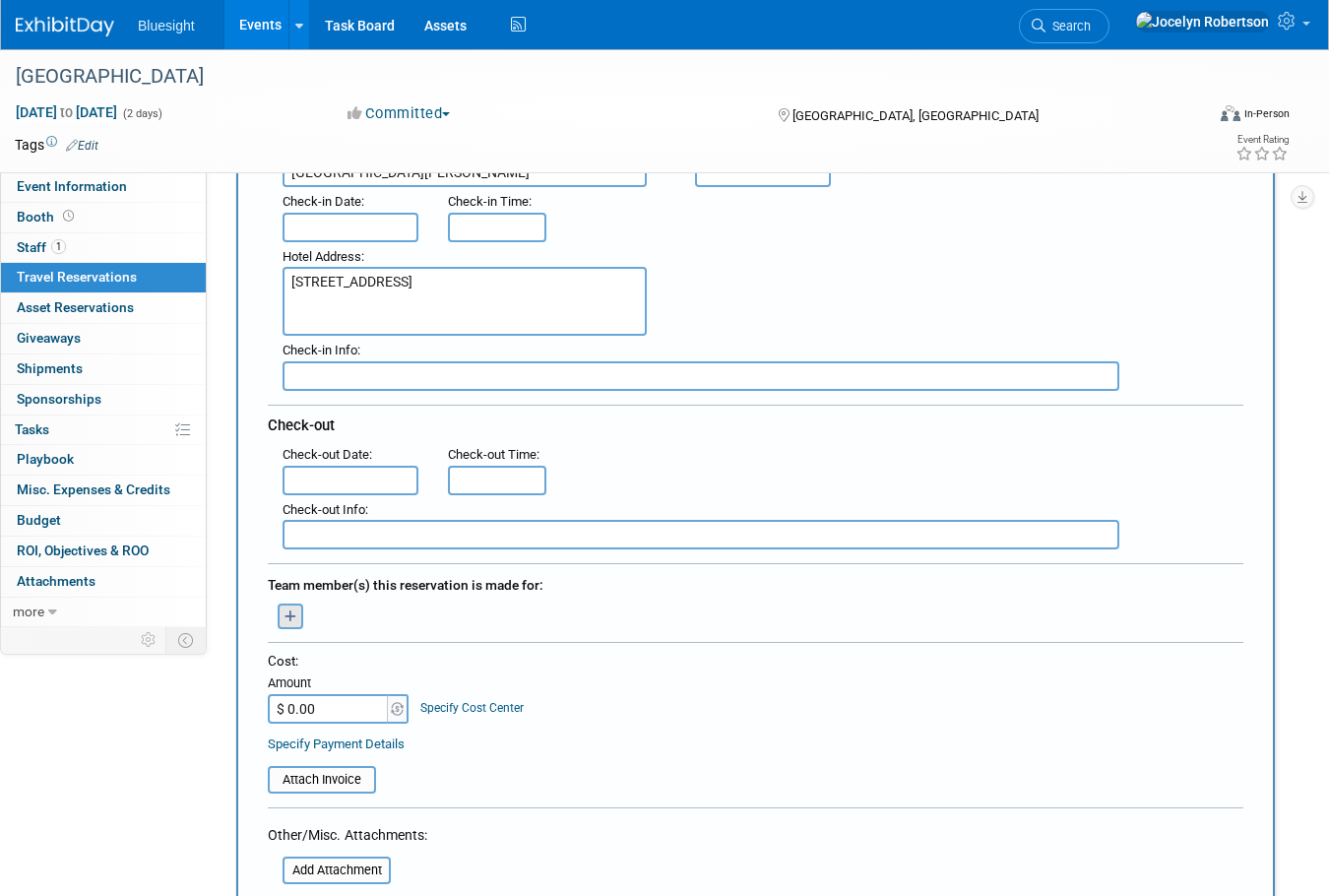 type on "200 S Alamo St, San Antonio, TX 78205" 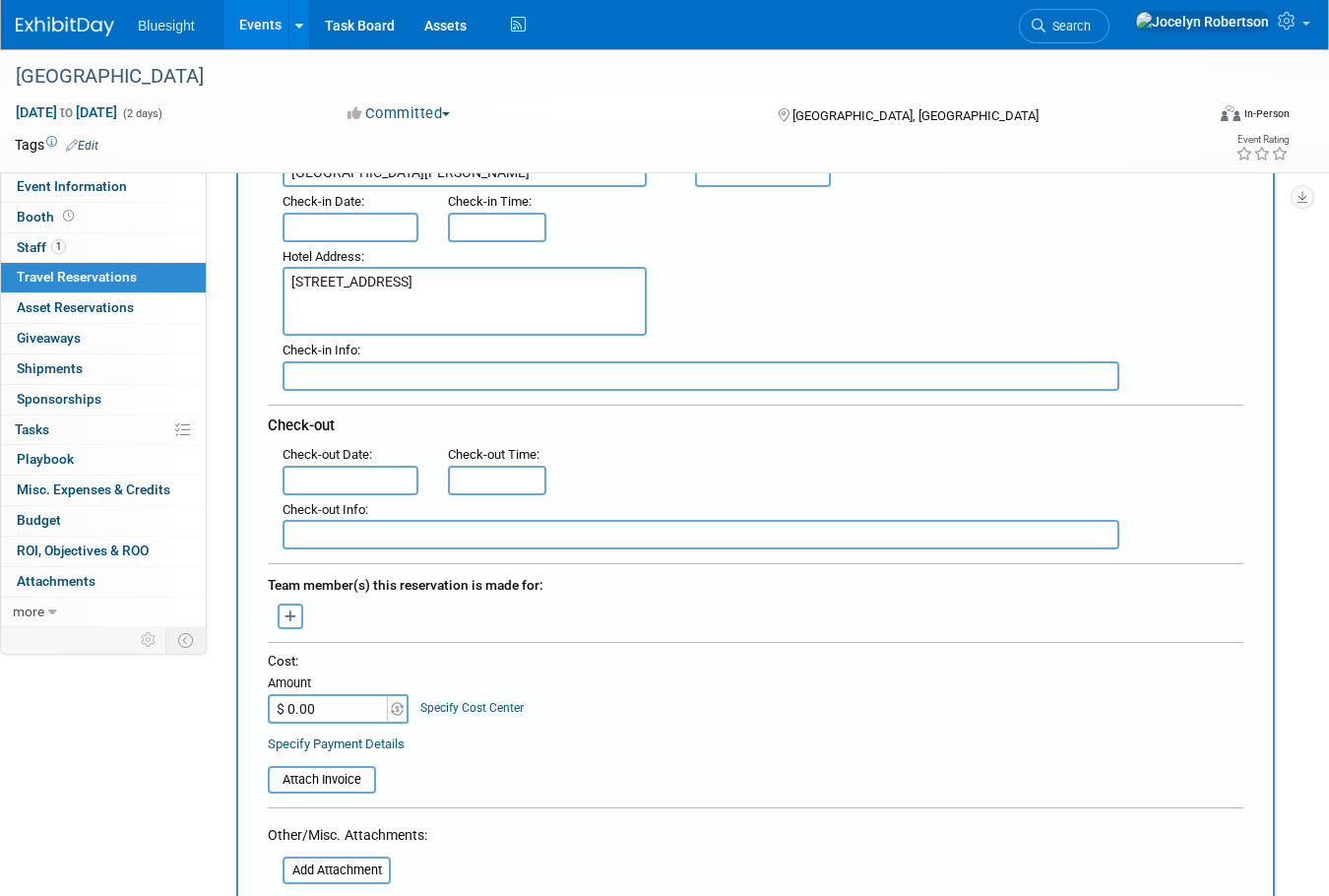 click at bounding box center (290, 616) 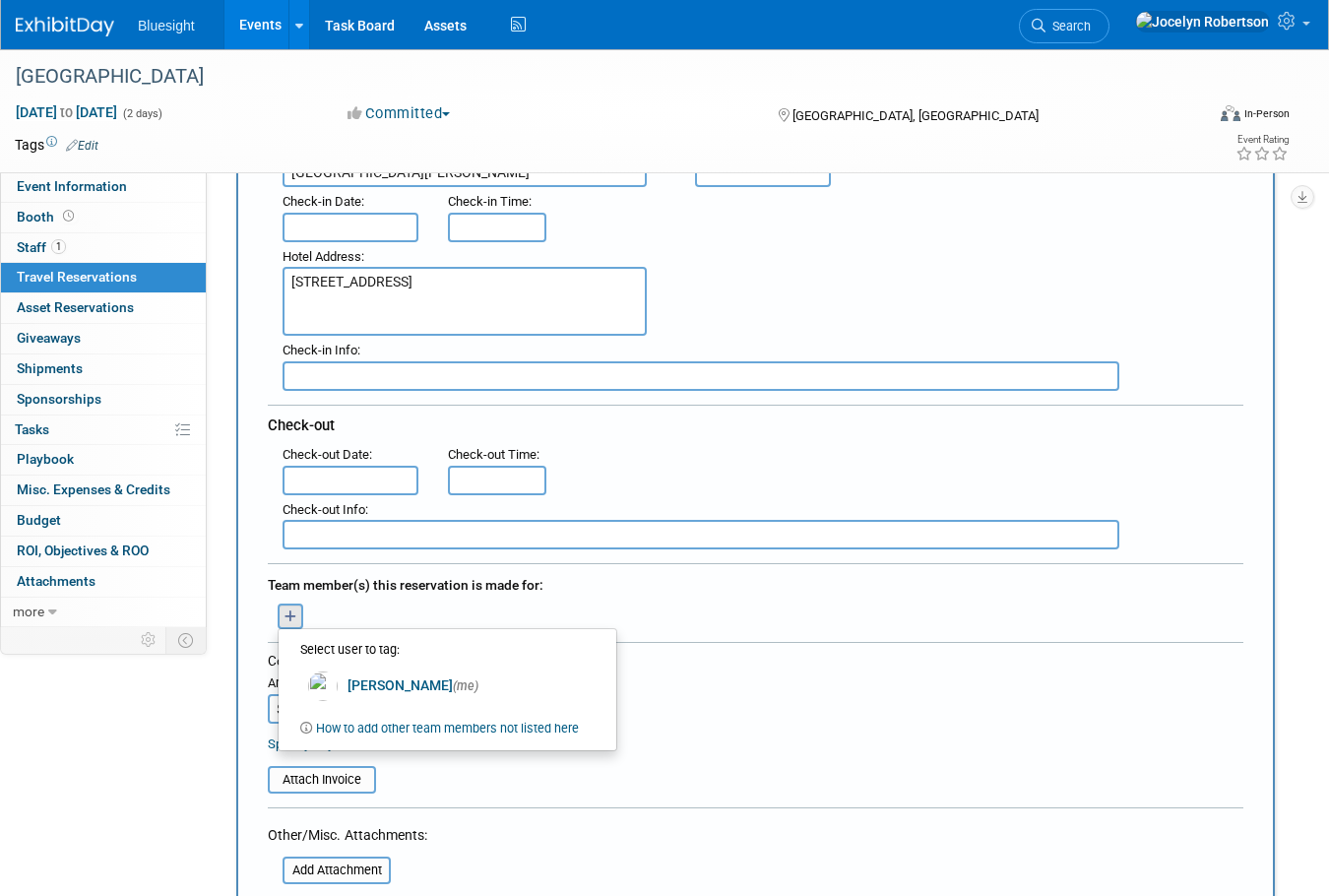 click on "Jocelyn
(me)
remove
Select user to tag:
(me)   Users & Permissions" at bounding box center (755, 613) 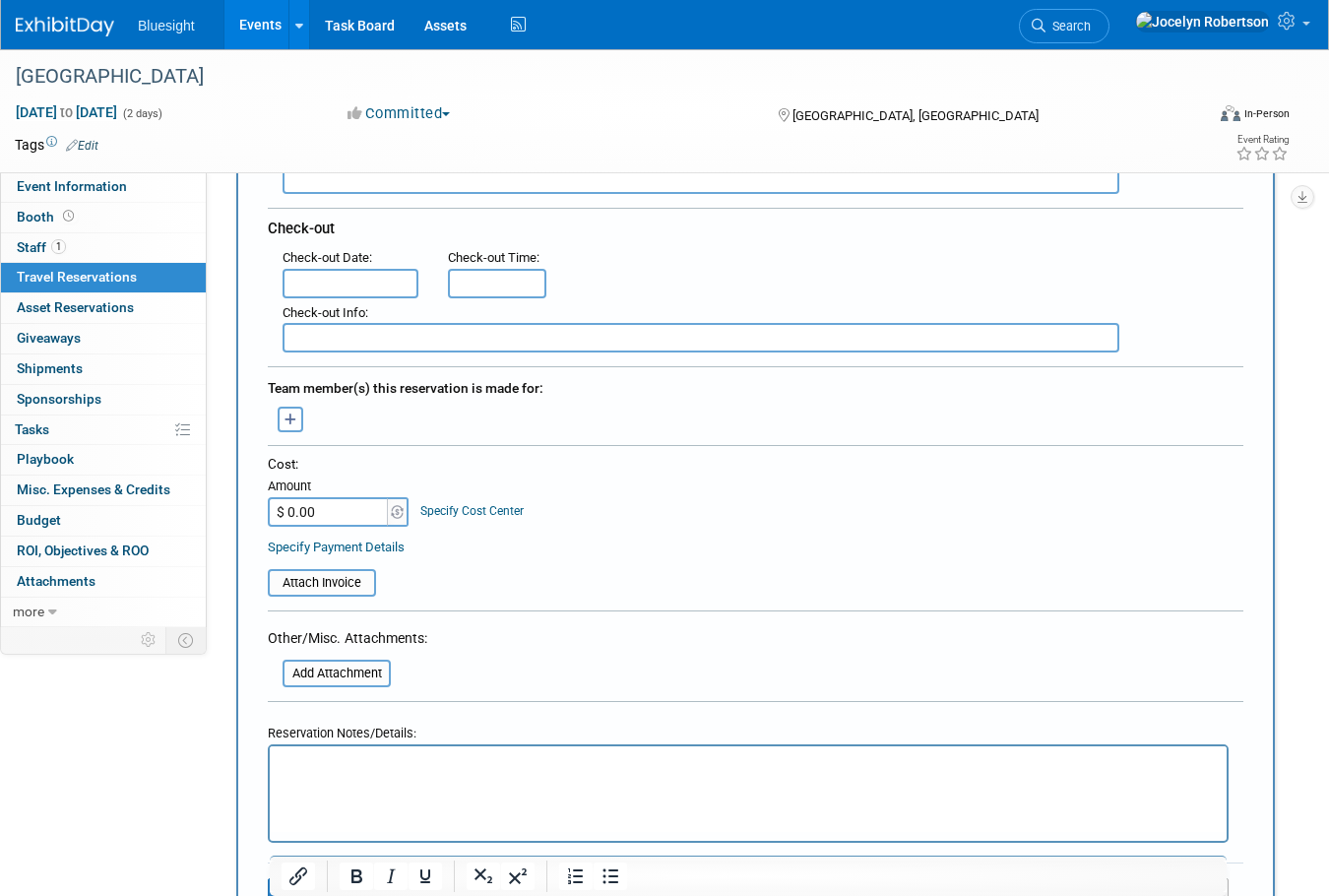 scroll, scrollTop: 591, scrollLeft: 0, axis: vertical 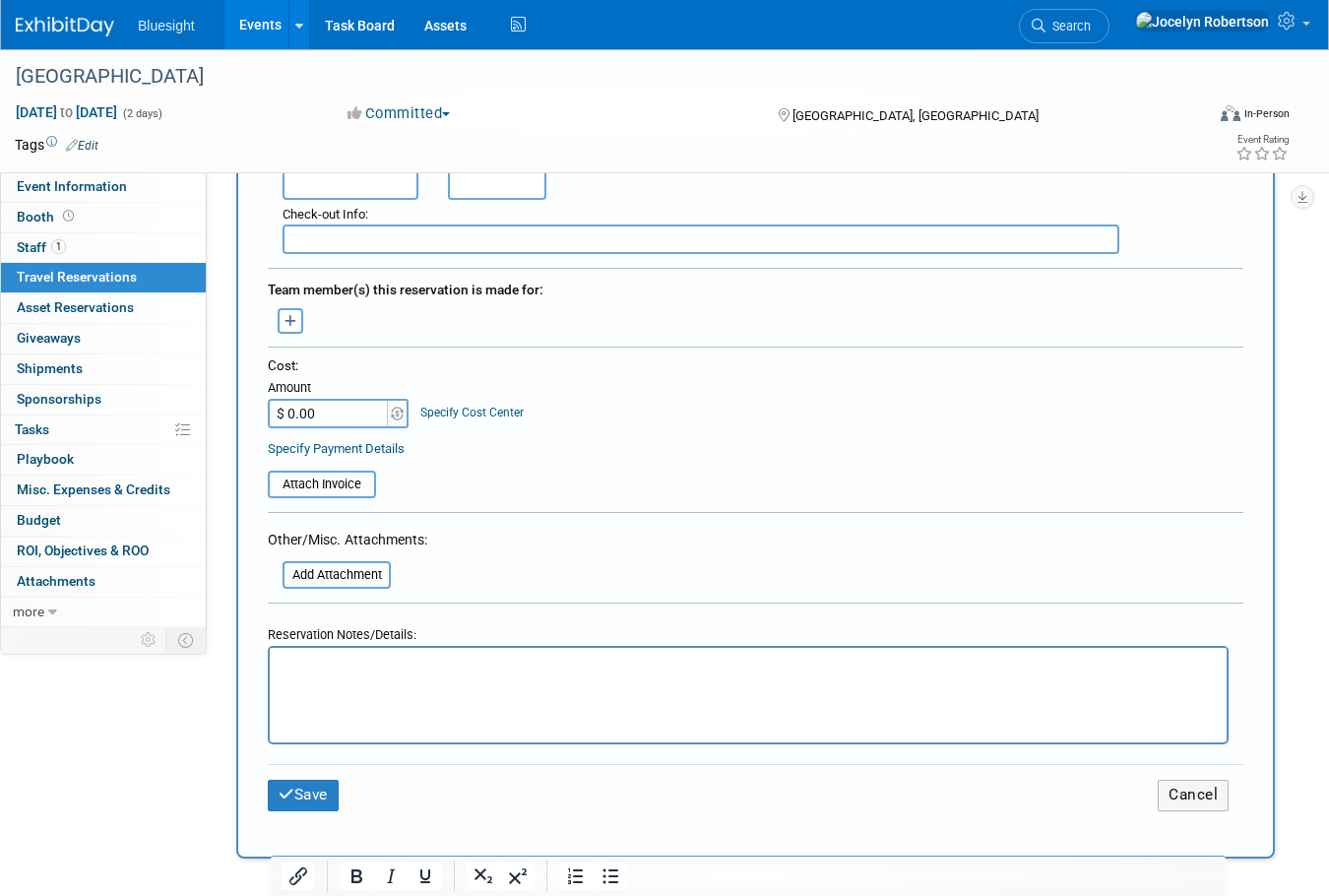 click on "$ 0.00" at bounding box center [329, 414] 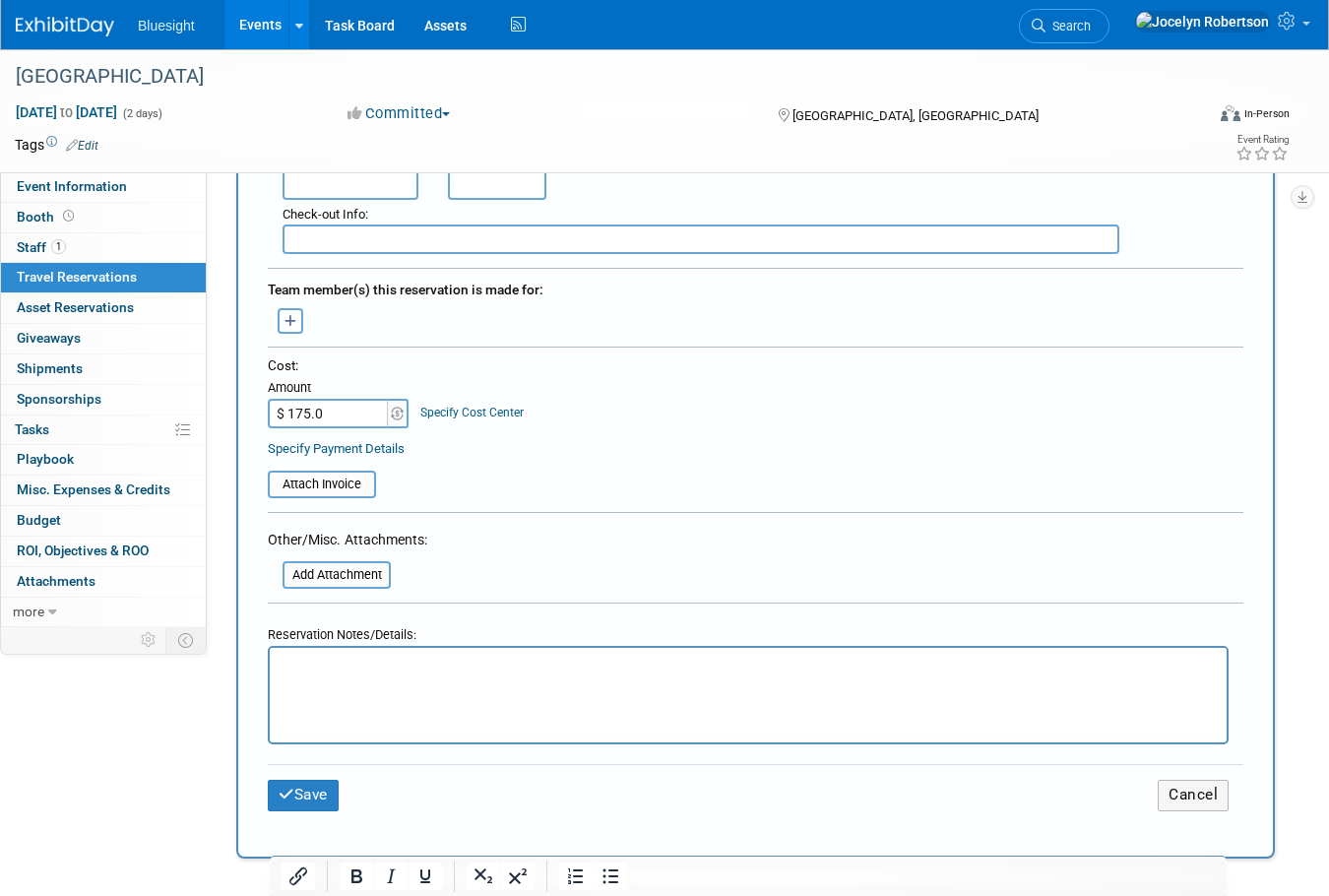type on "$ 175.00" 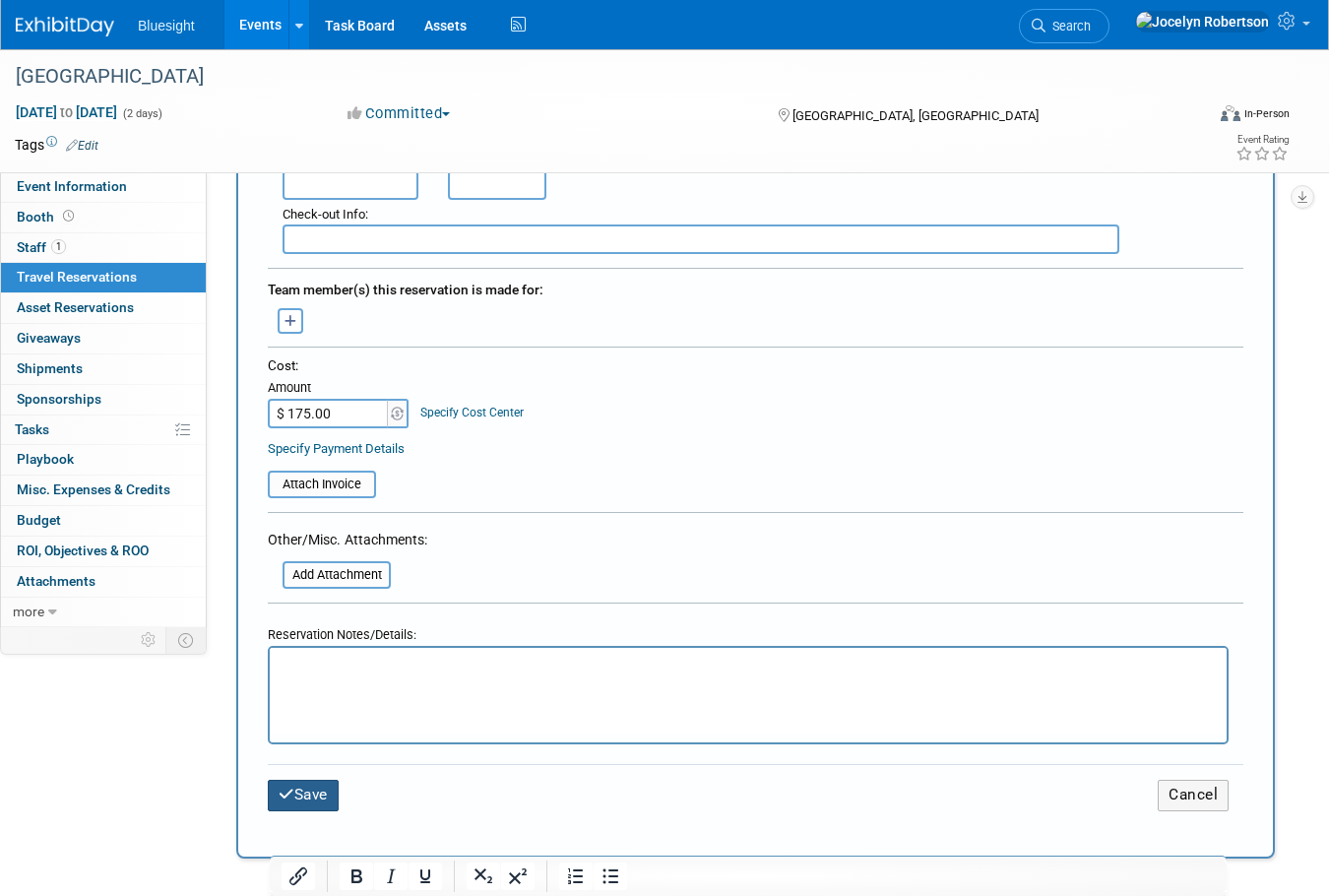drag, startPoint x: 313, startPoint y: 802, endPoint x: 410, endPoint y: 238, distance: 572.28053 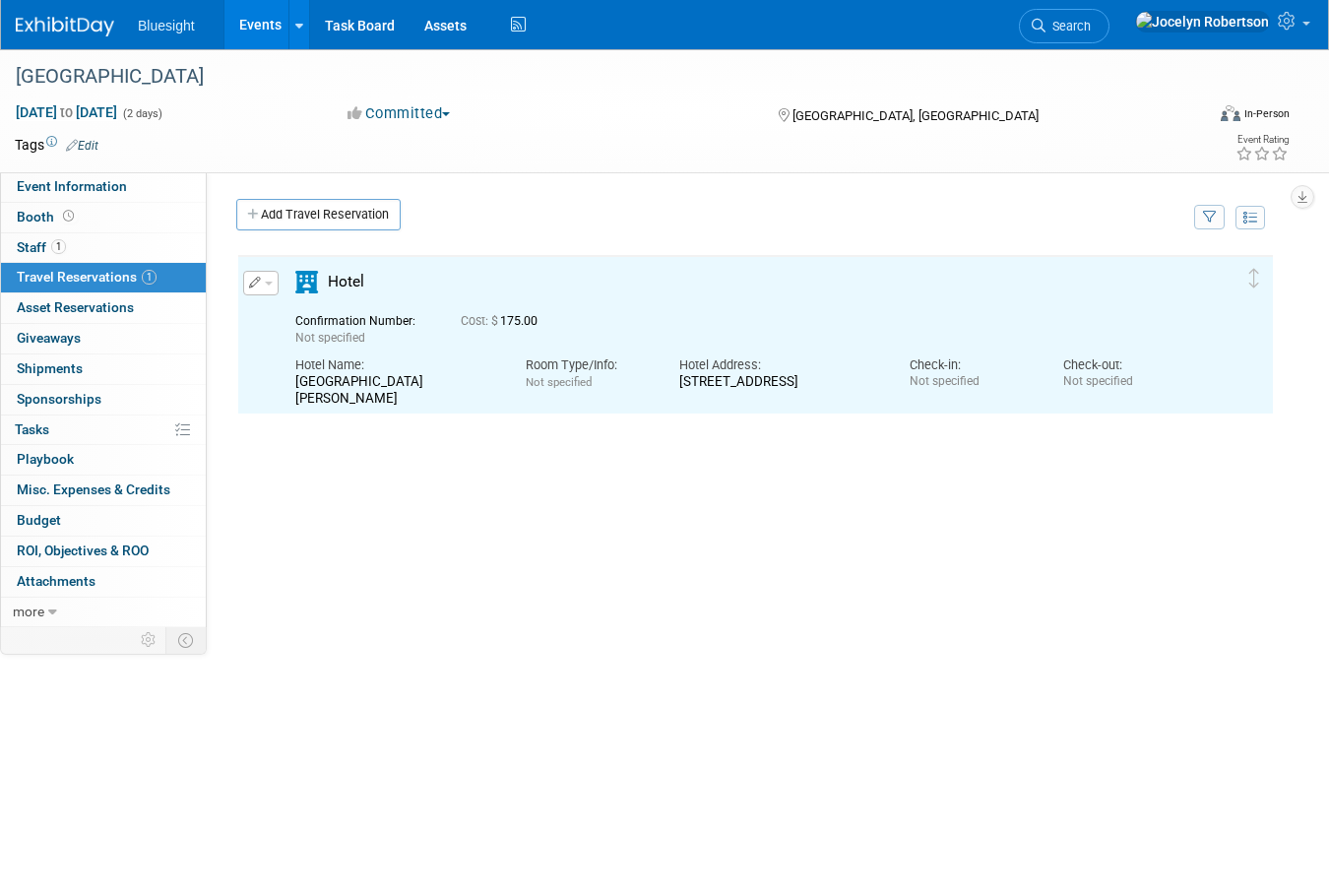 scroll, scrollTop: 0, scrollLeft: 0, axis: both 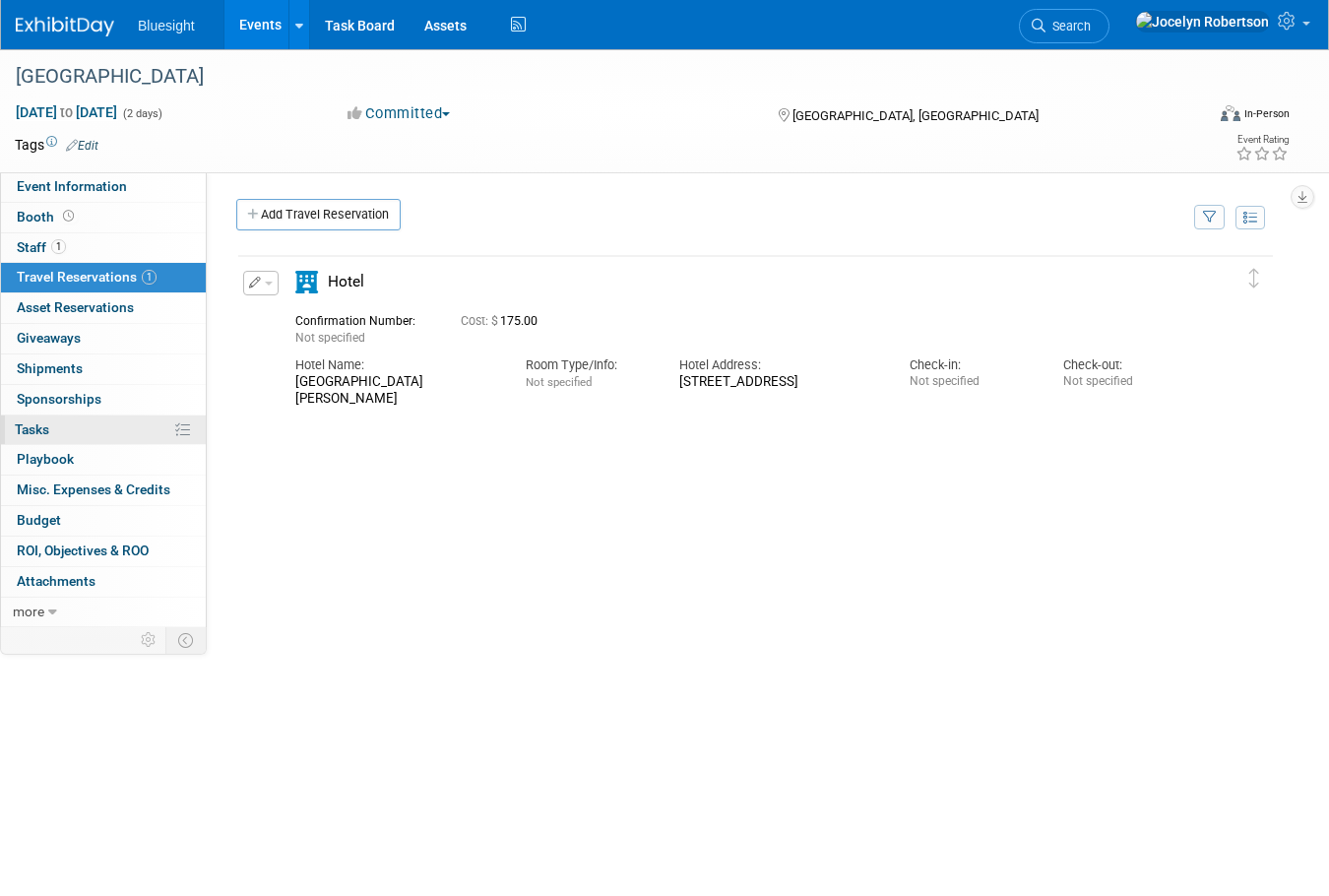 click on "0%
Tasks 0%" at bounding box center [103, 430] 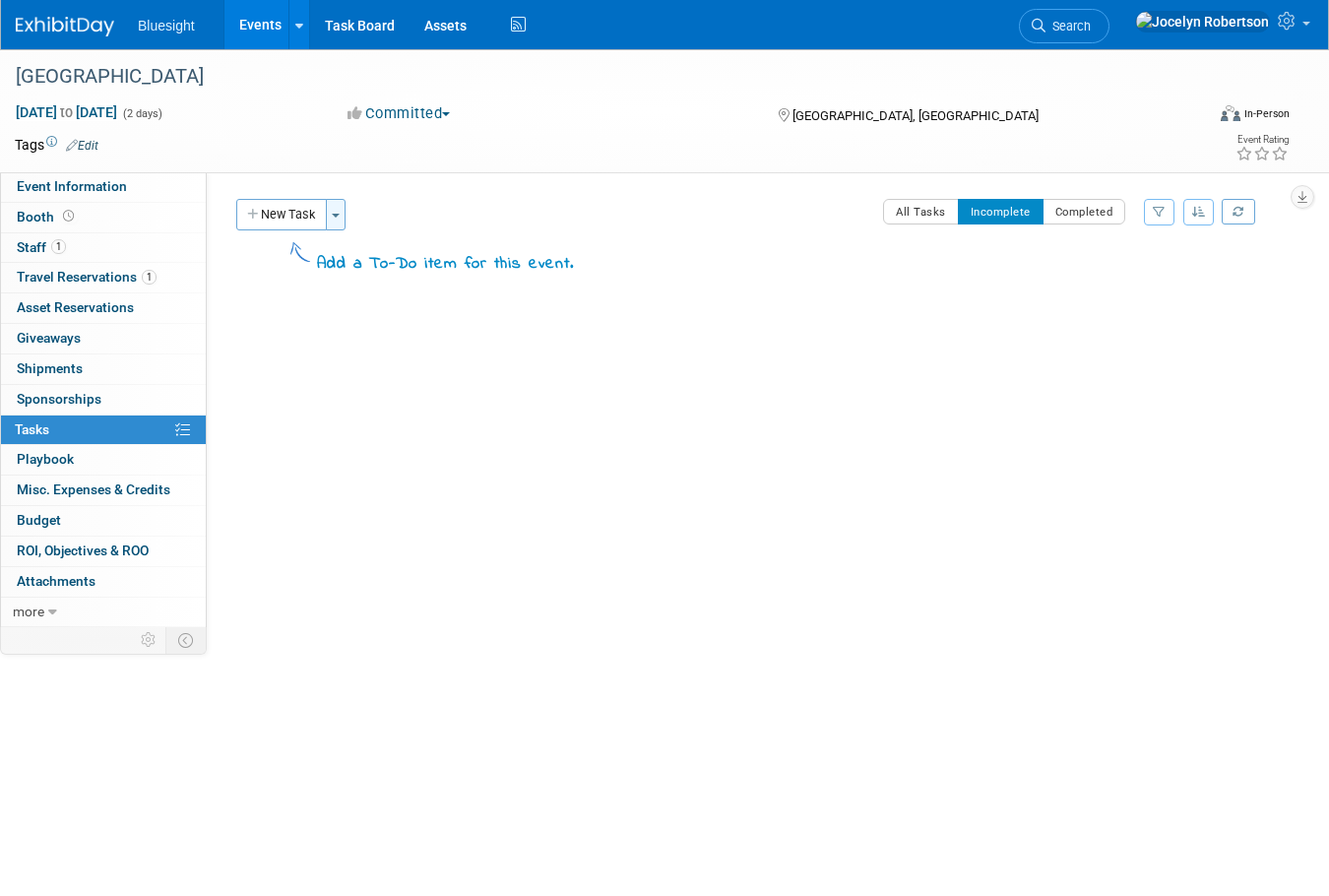click on "Toggle Dropdown" at bounding box center (336, 215) 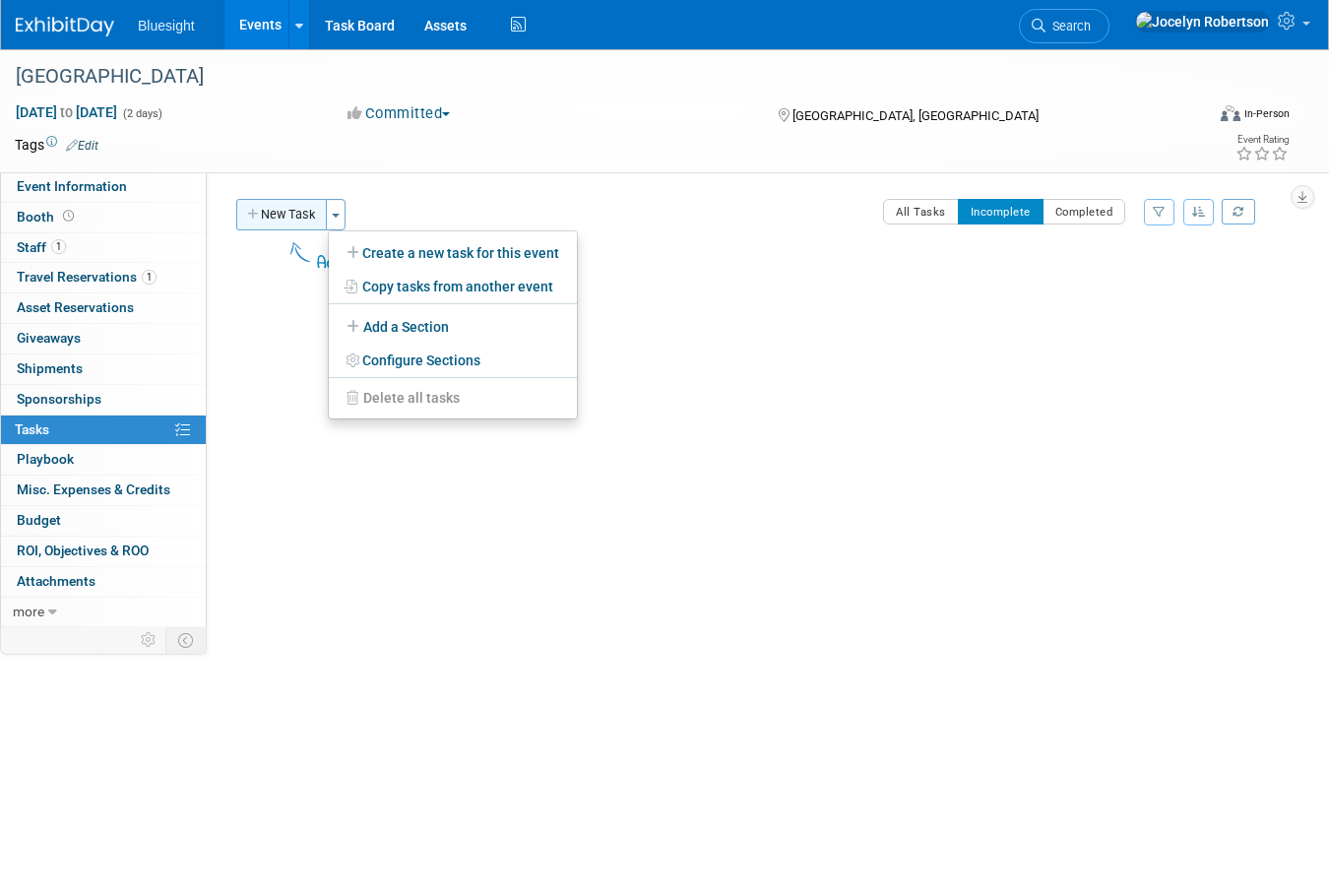 click on "New Task" at bounding box center [282, 215] 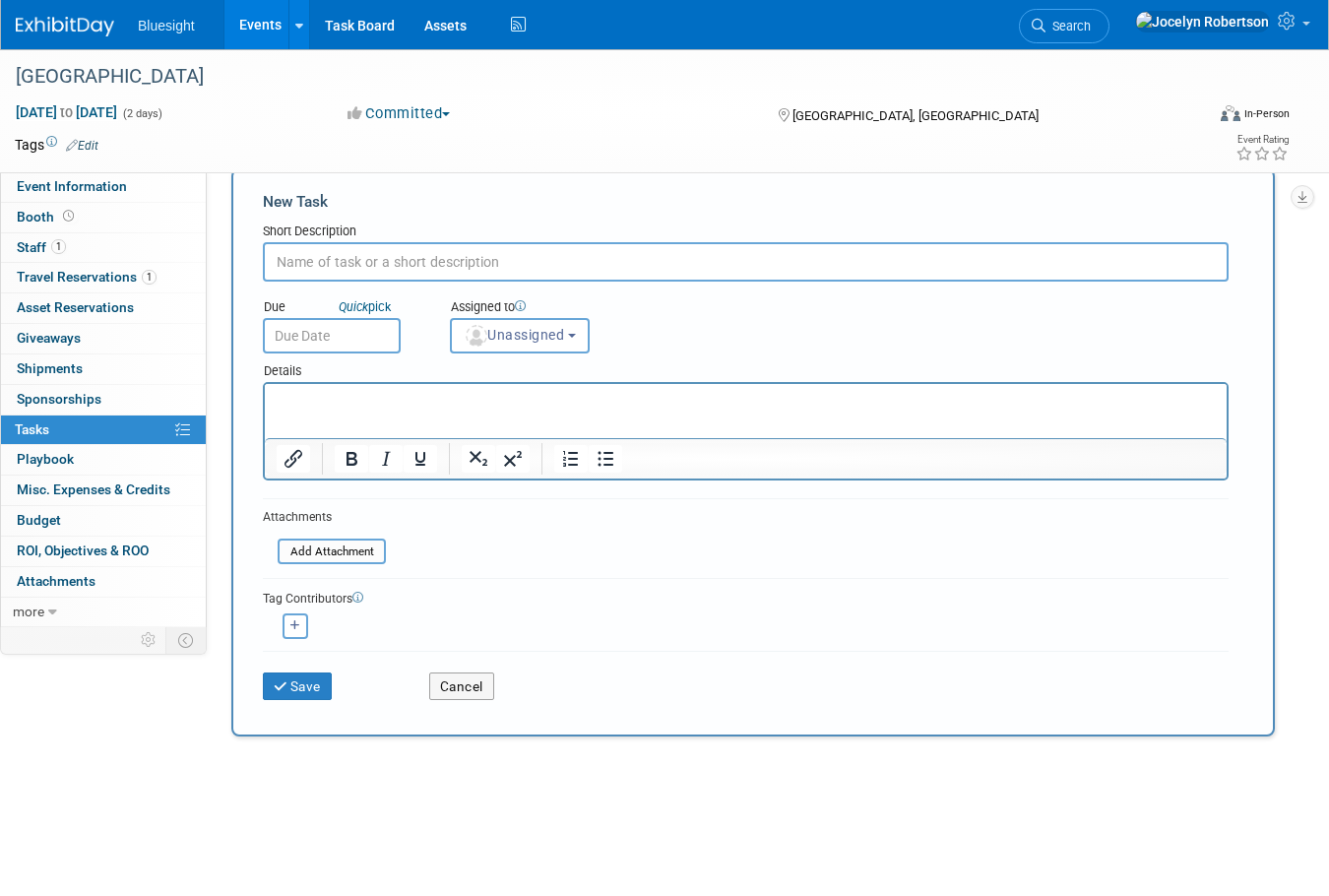 scroll, scrollTop: 0, scrollLeft: 0, axis: both 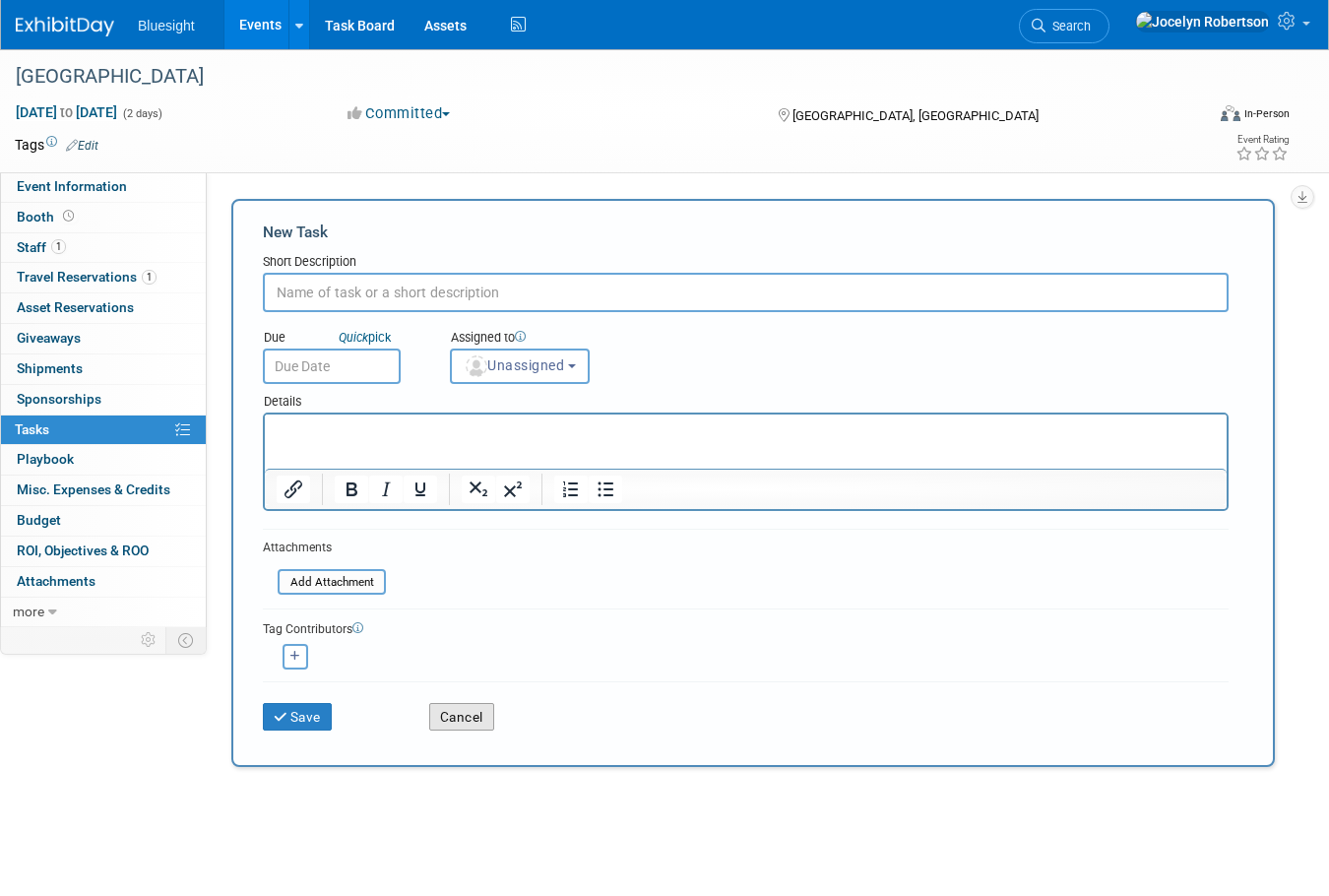 click on "Cancel" at bounding box center [462, 717] 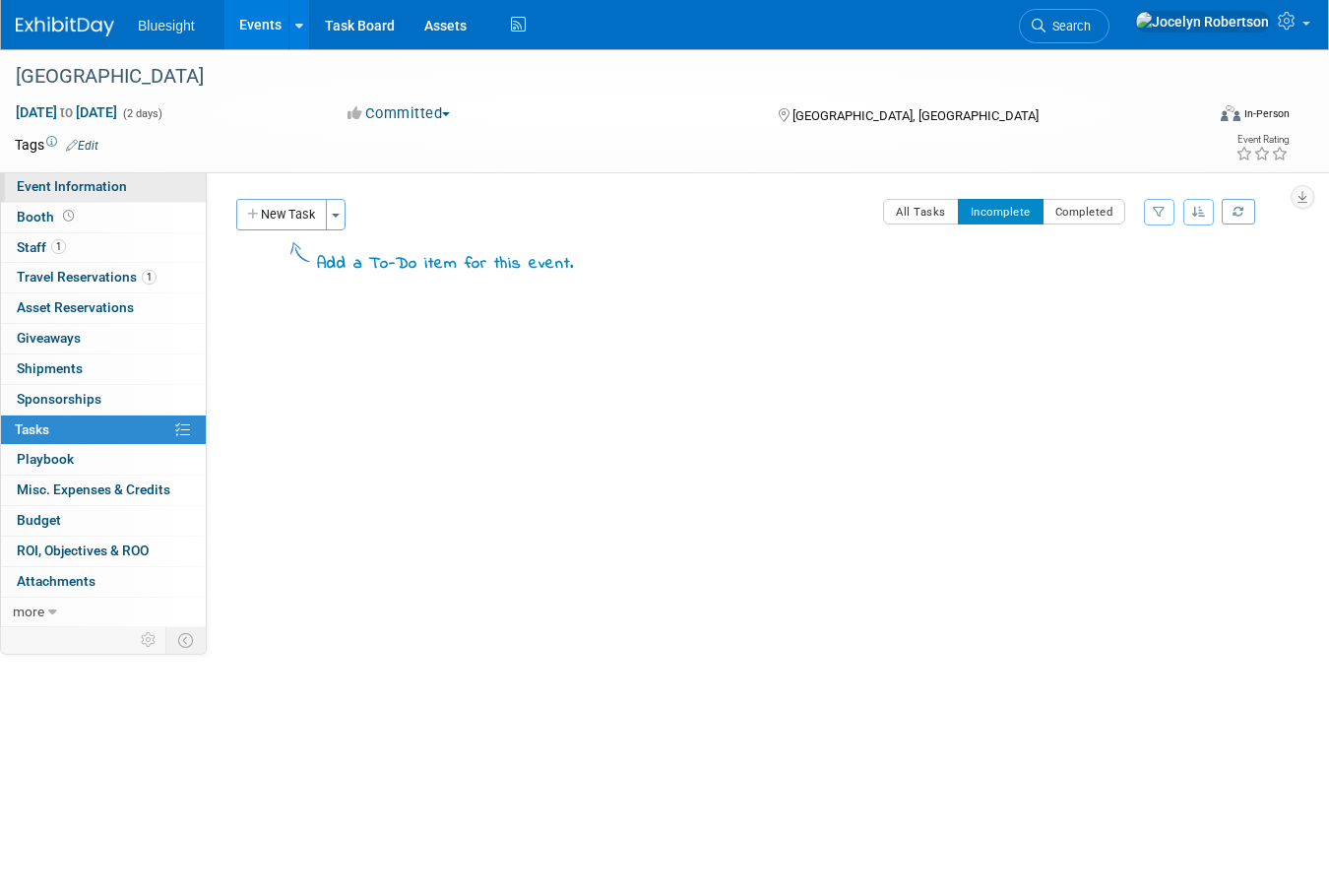 click on "Event Information" at bounding box center (72, 186) 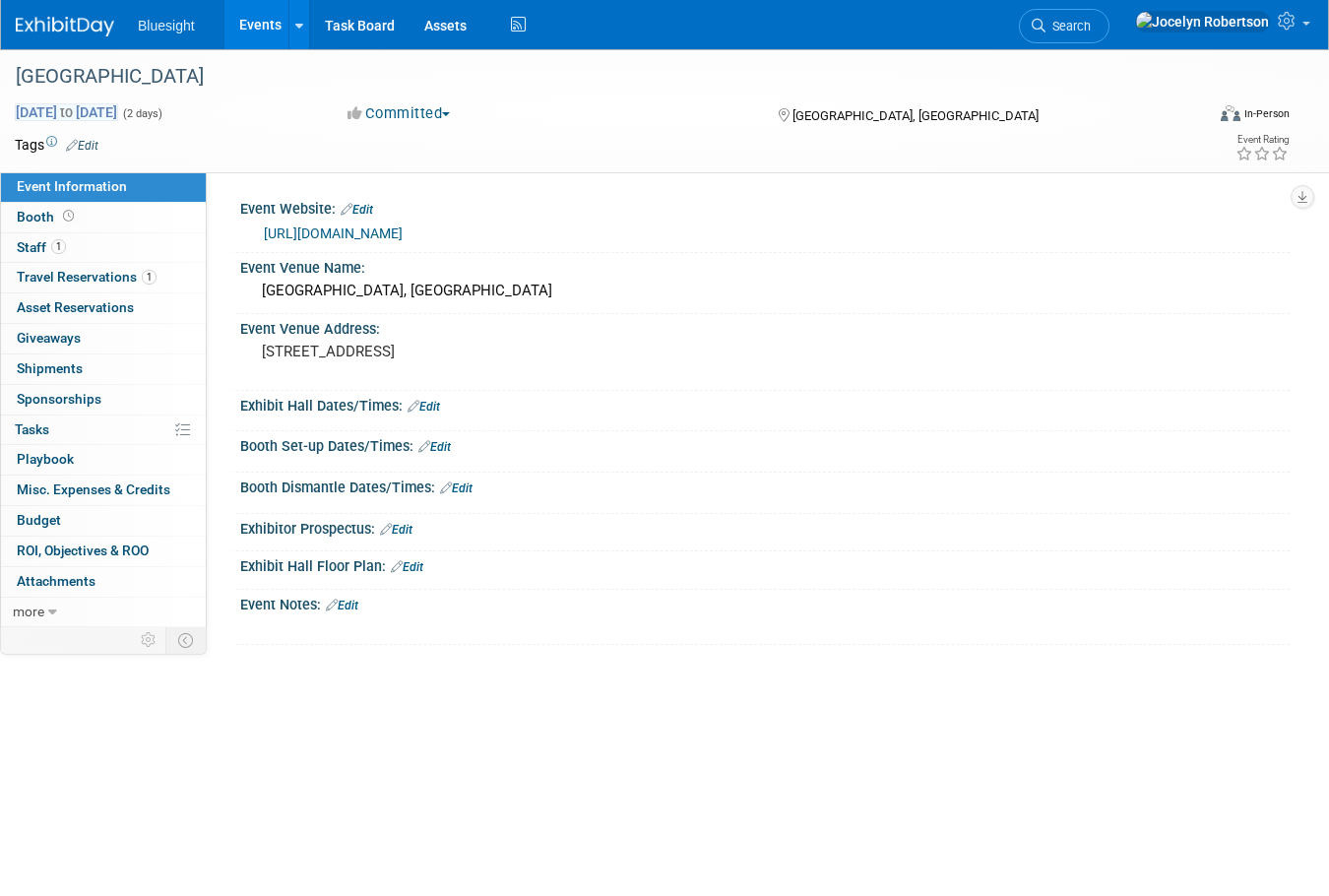 click on "Aug 18, 2025  to  Aug 19, 2025" at bounding box center [66, 112] 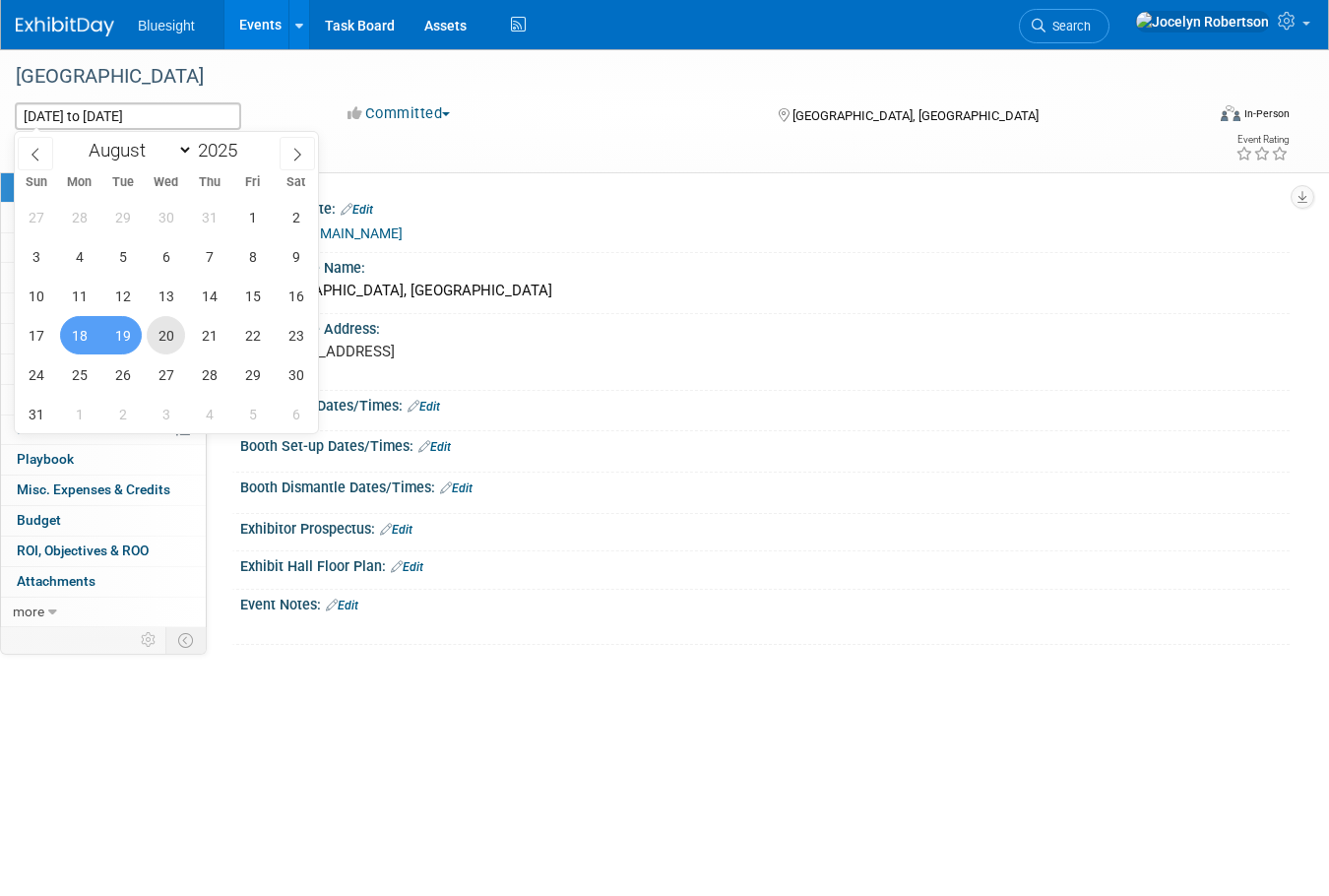 click on "20" at bounding box center [165, 335] 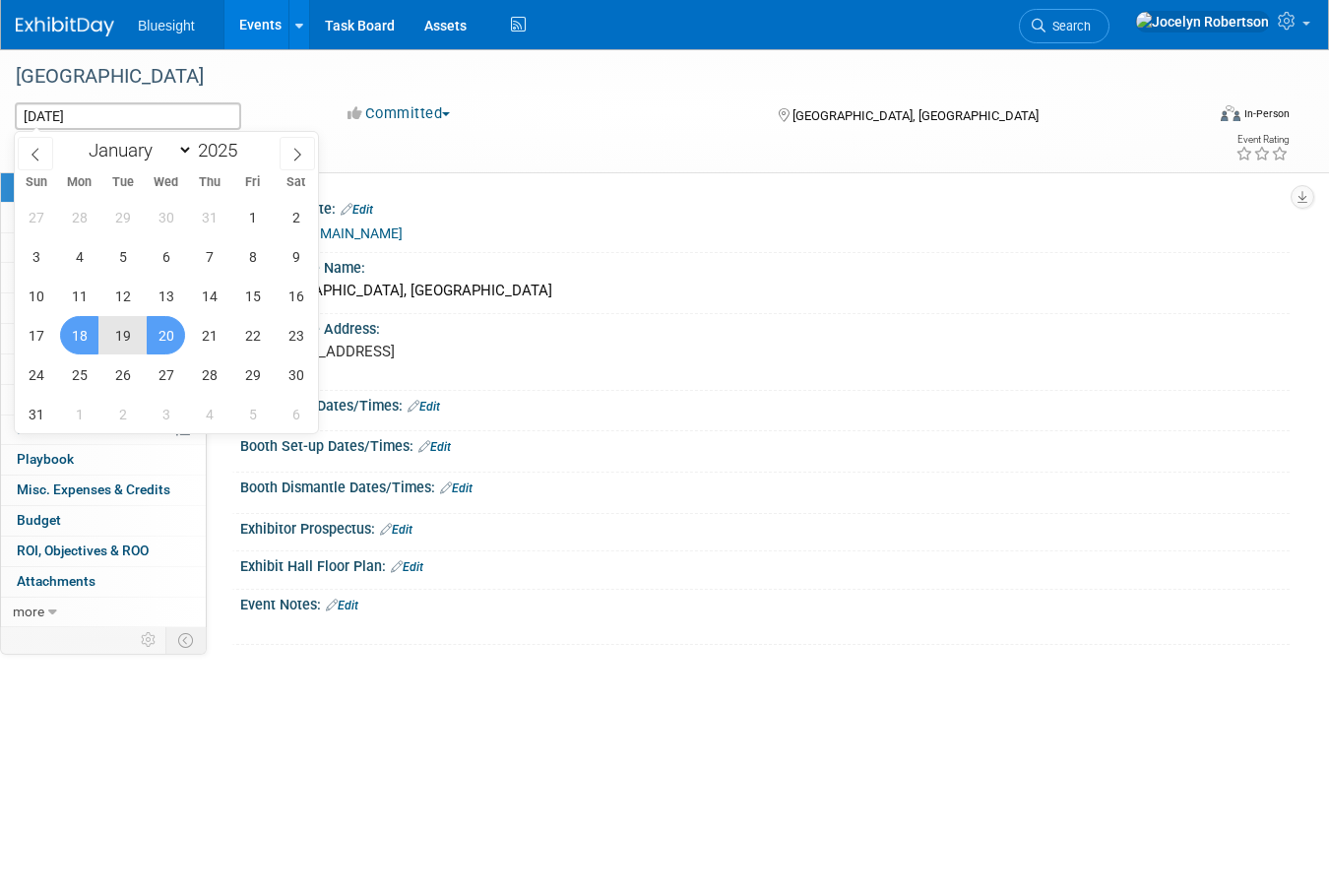 click on "18" at bounding box center (79, 335) 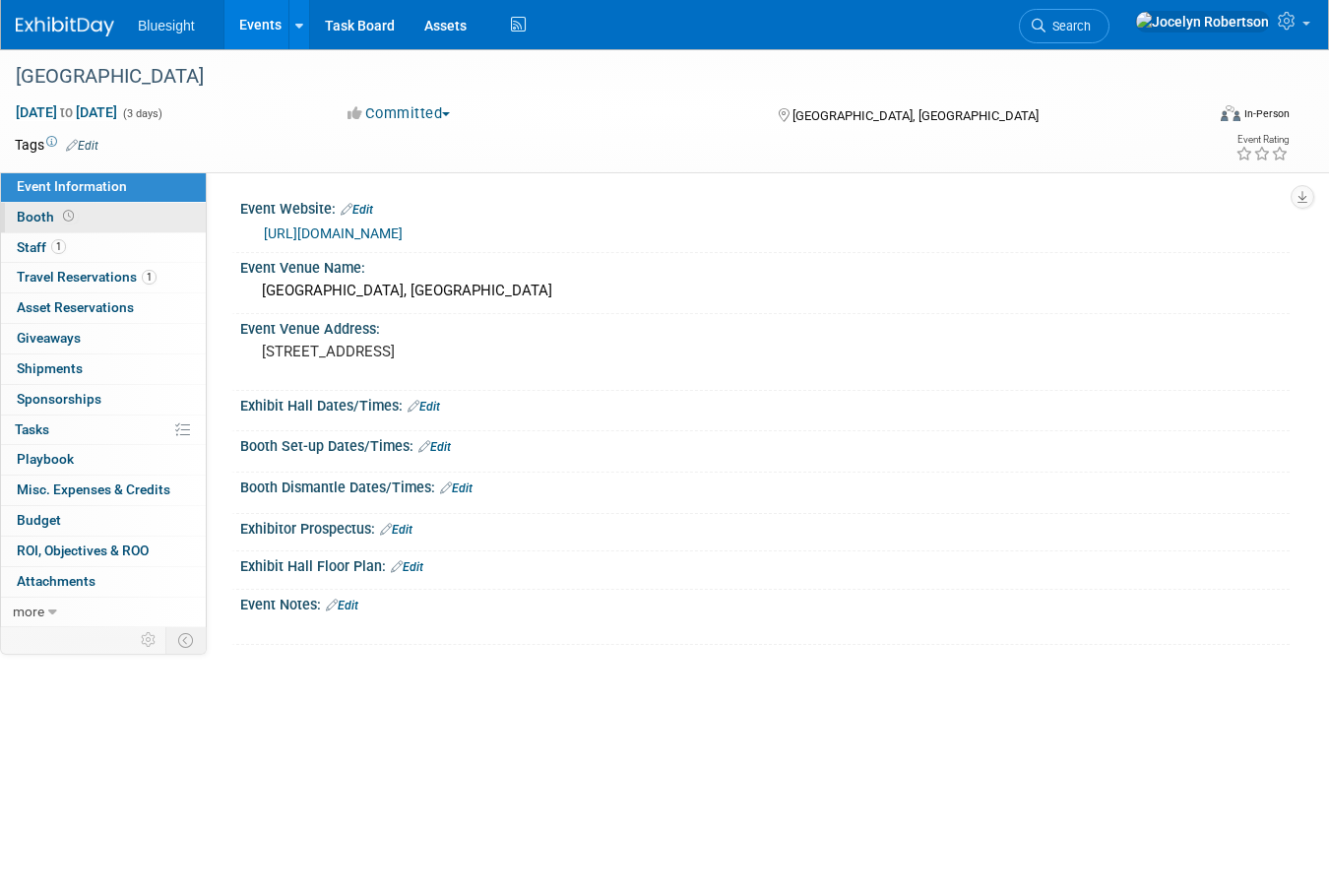 click on "Booth" at bounding box center (103, 218) 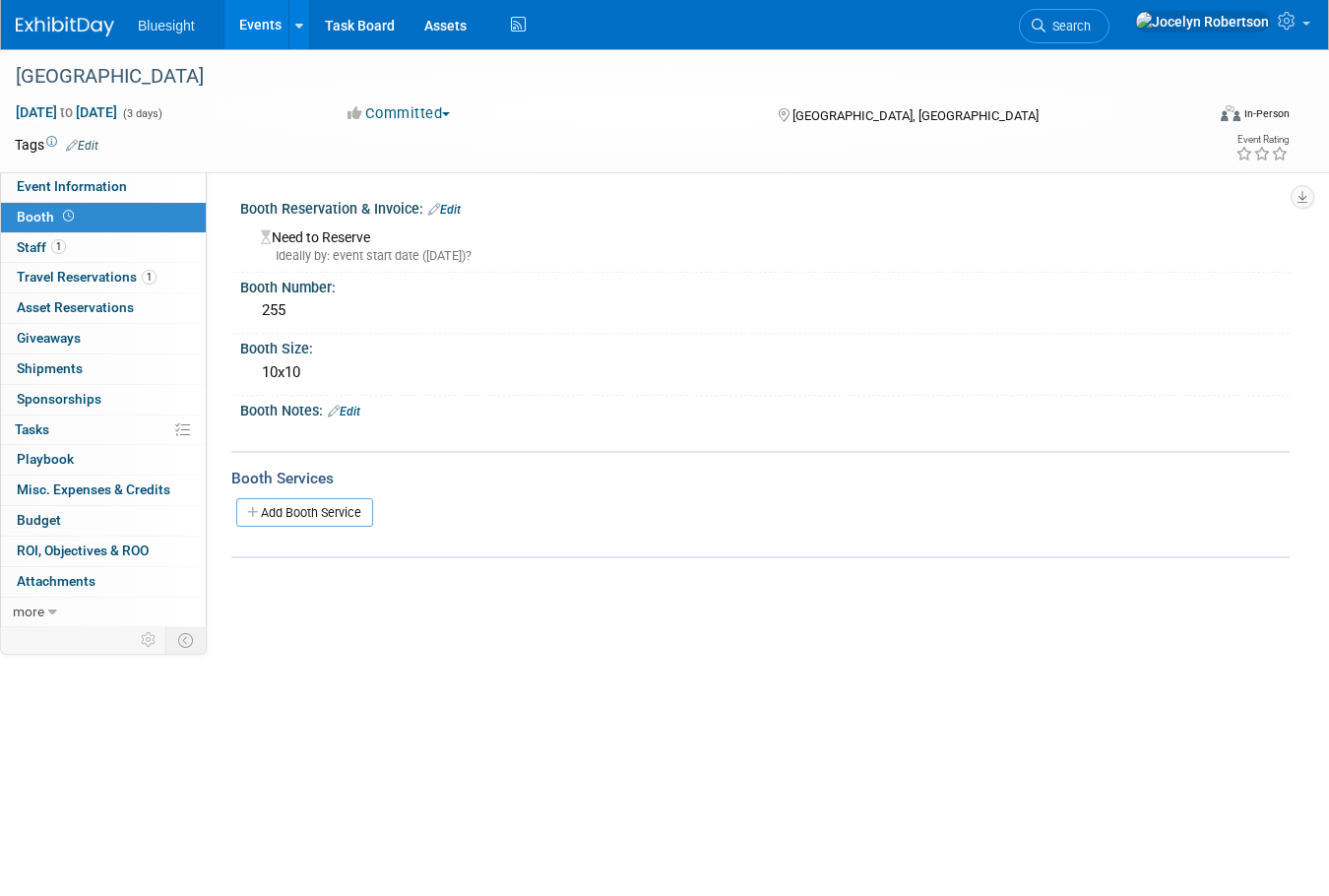 click on "Need to Reserve                 Ideally by: event start date (Mon. Aug 18, 2025)?" at bounding box center (765, 243) 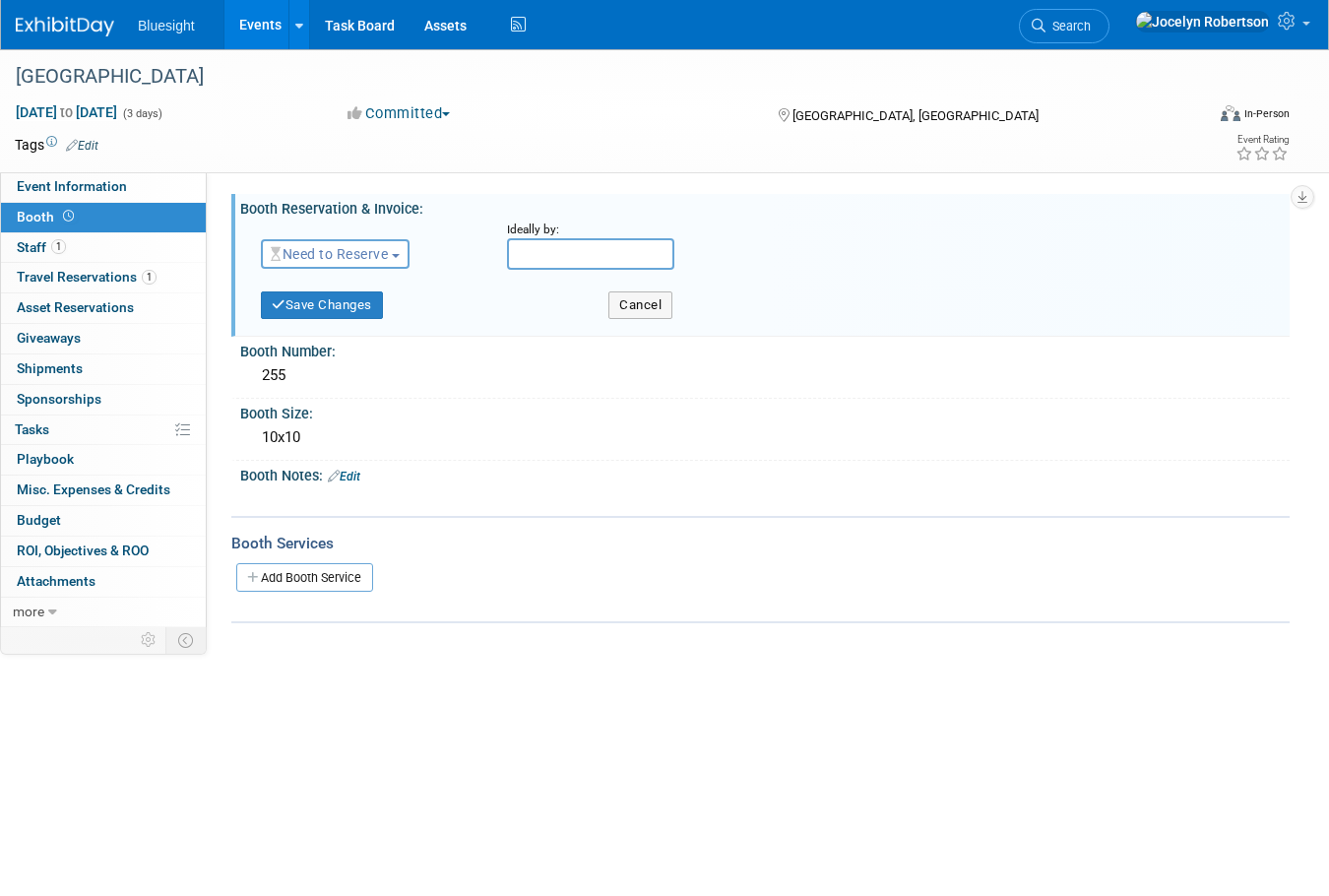 click on "Need to Reserve" at bounding box center [335, 254] 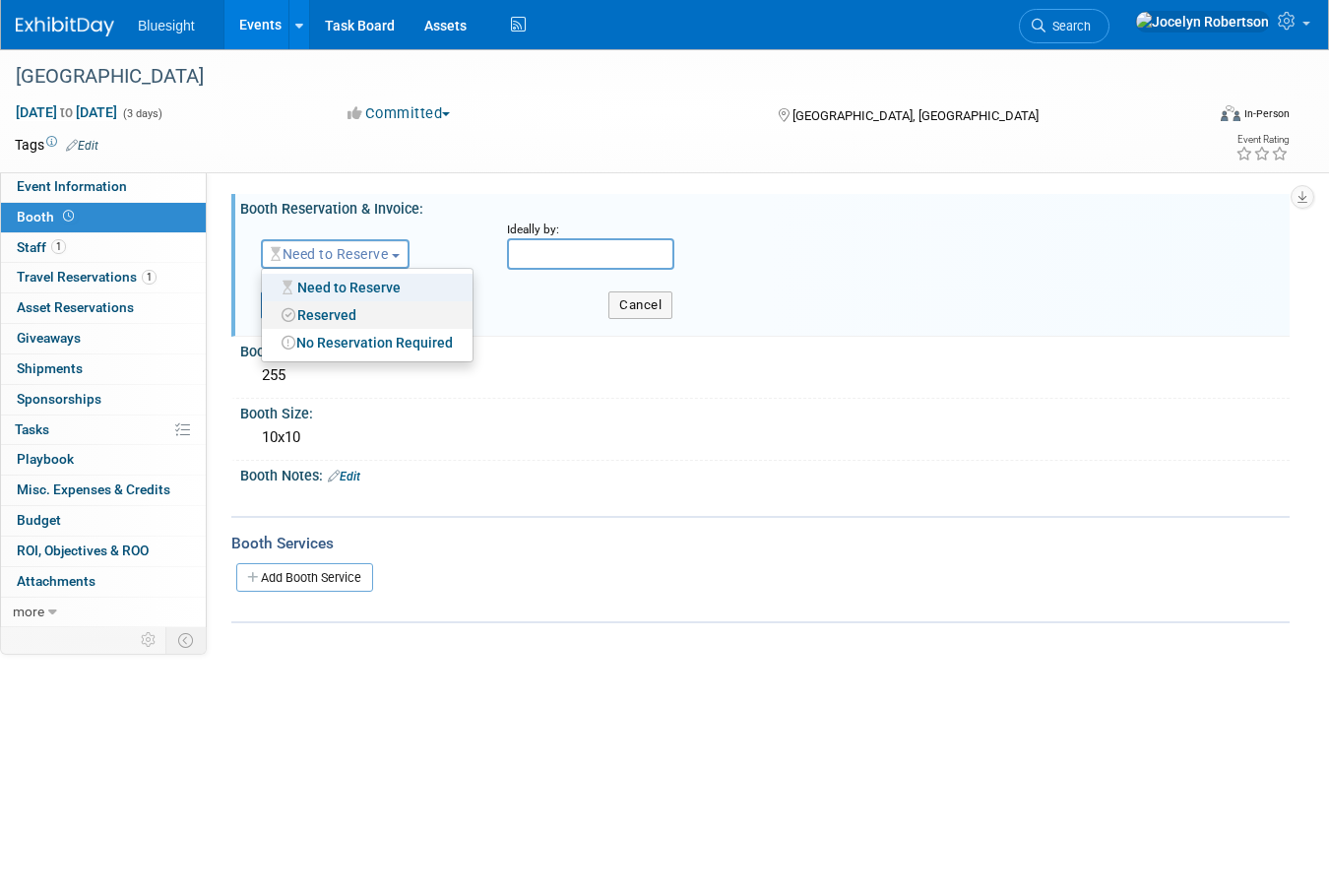 click on "Reserved" at bounding box center (367, 315) 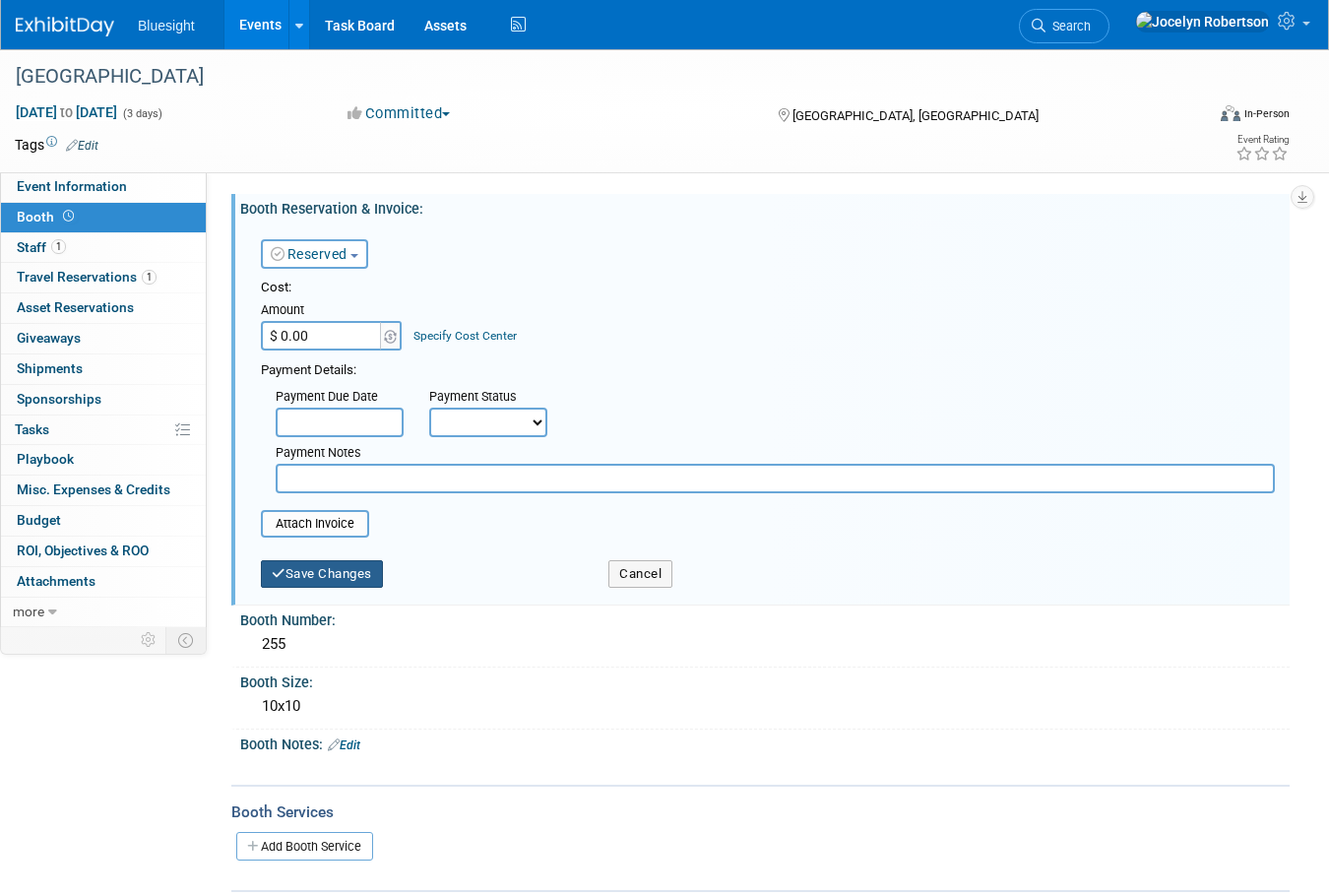 click on "Save Changes" at bounding box center (322, 574) 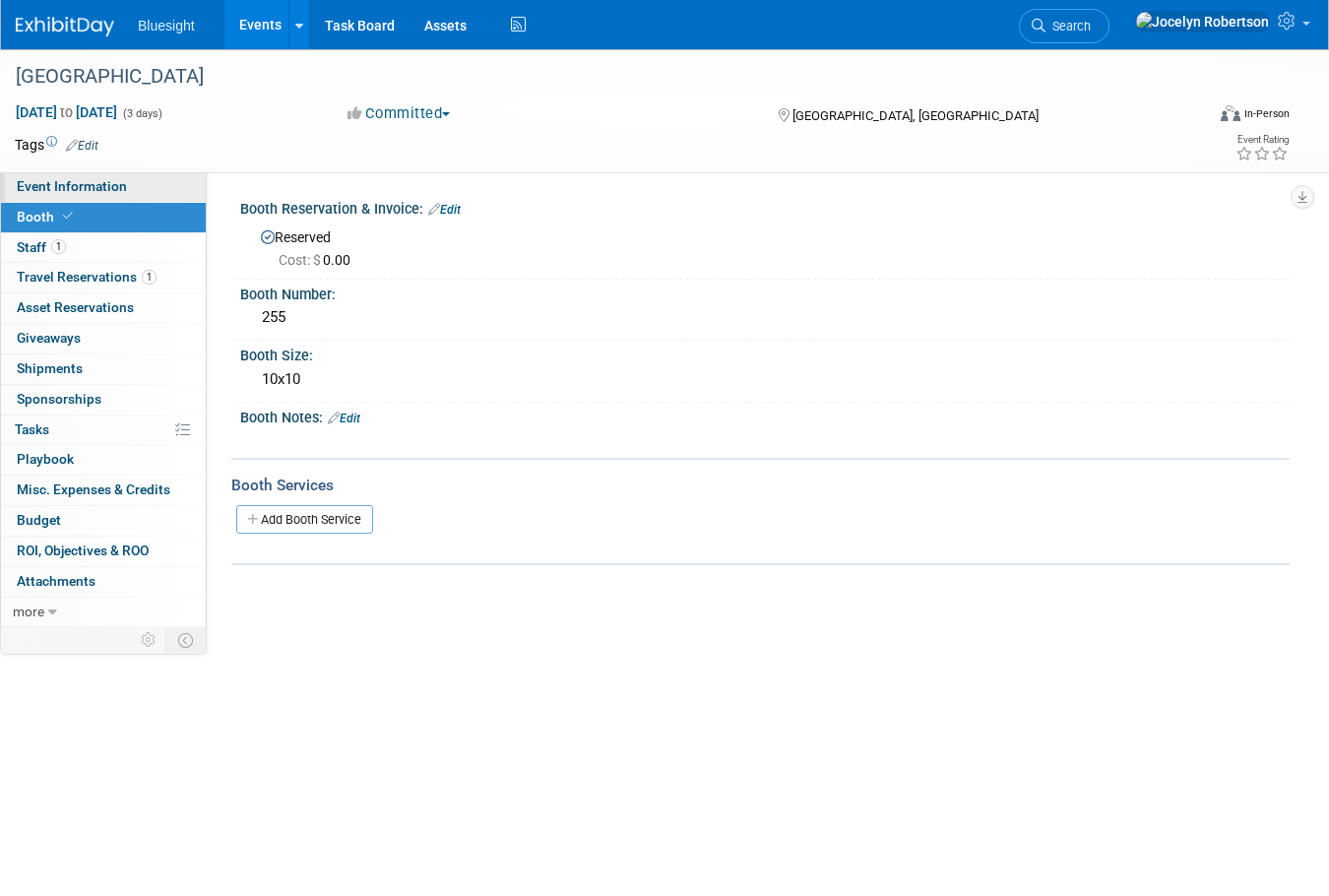 click on "Event Information" at bounding box center (72, 186) 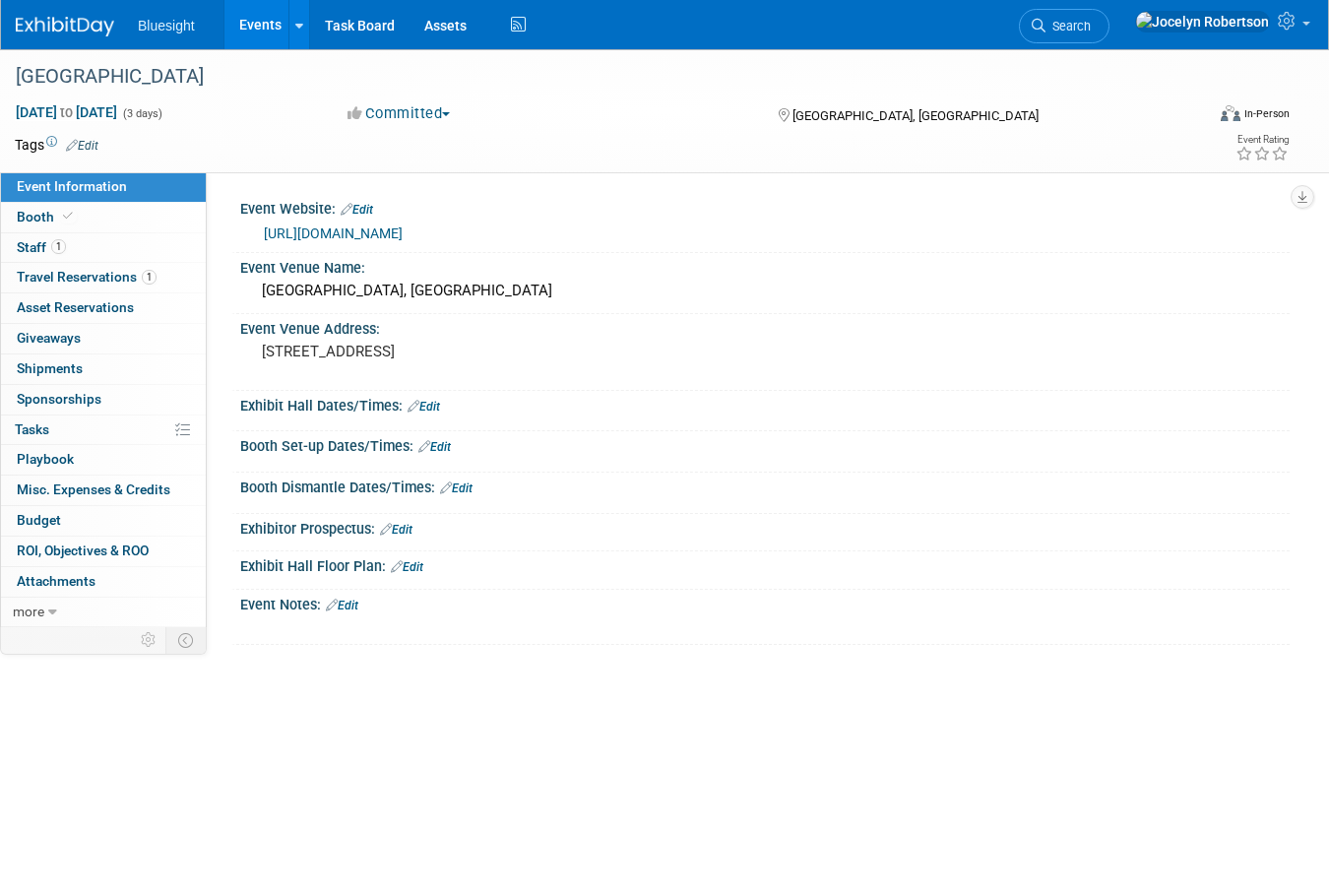 click on "https://education.healthtrustpg.com/" at bounding box center (333, 233) 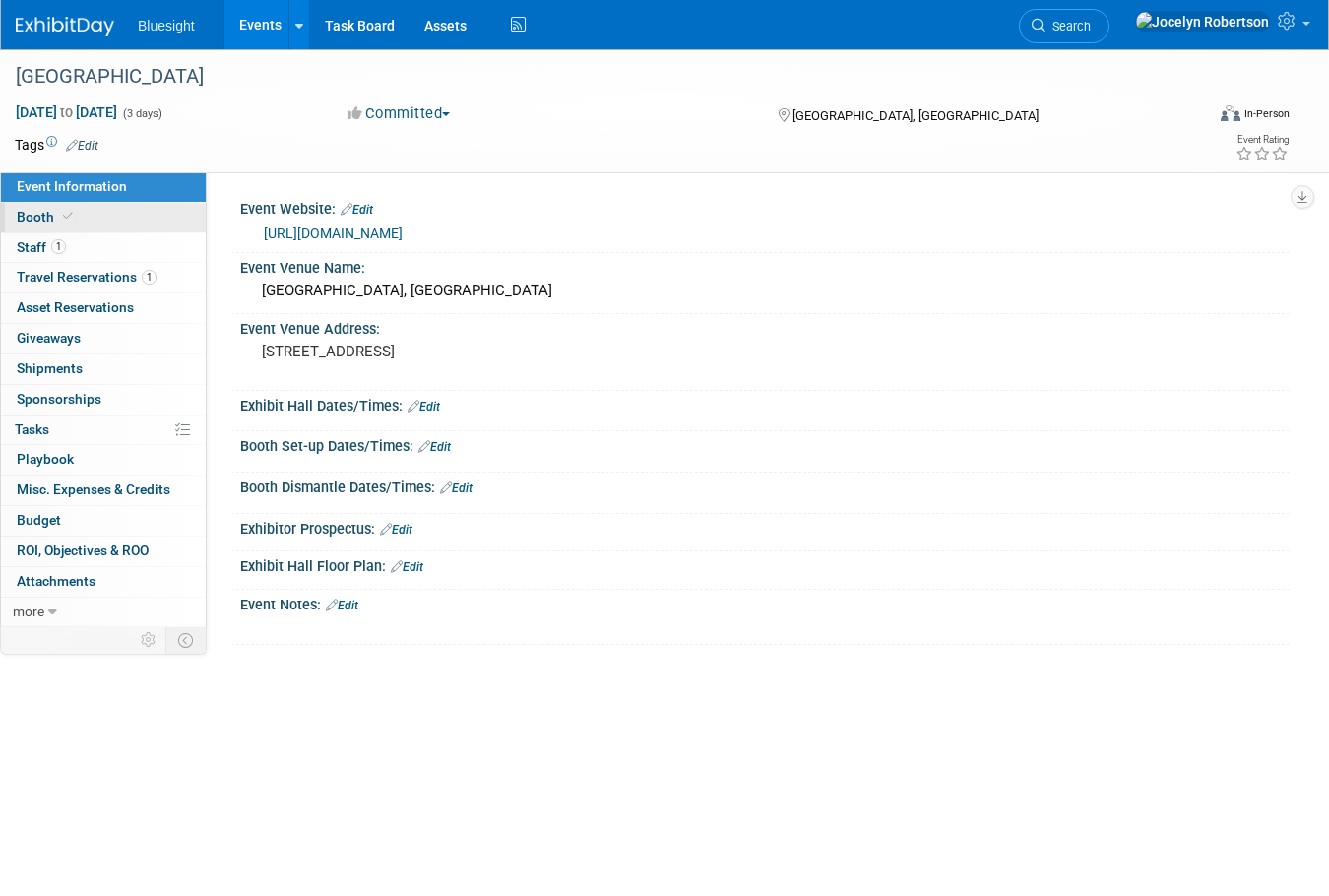 click on "Booth" at bounding box center [103, 218] 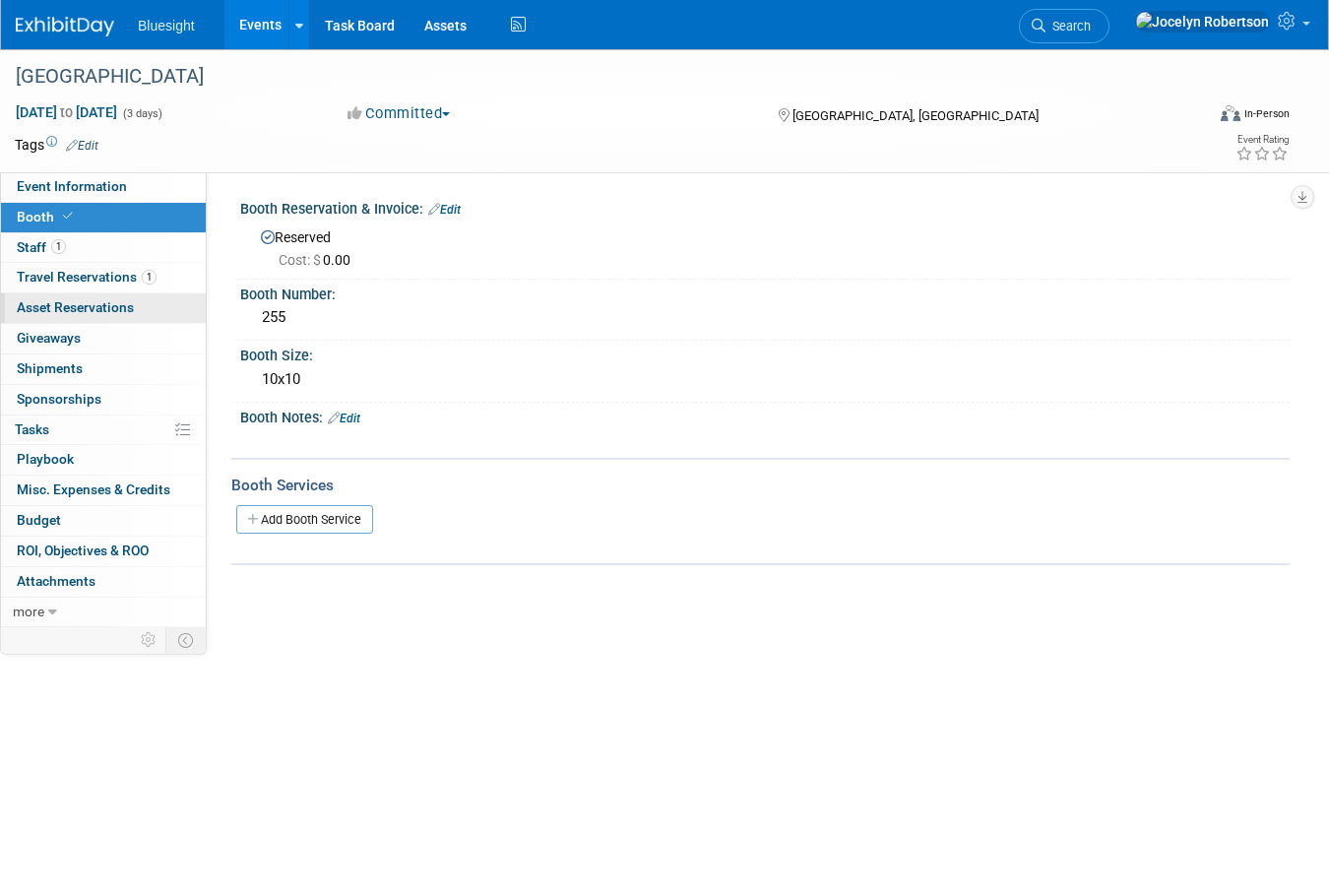 click on "0
Asset Reservations 0" at bounding box center [103, 308] 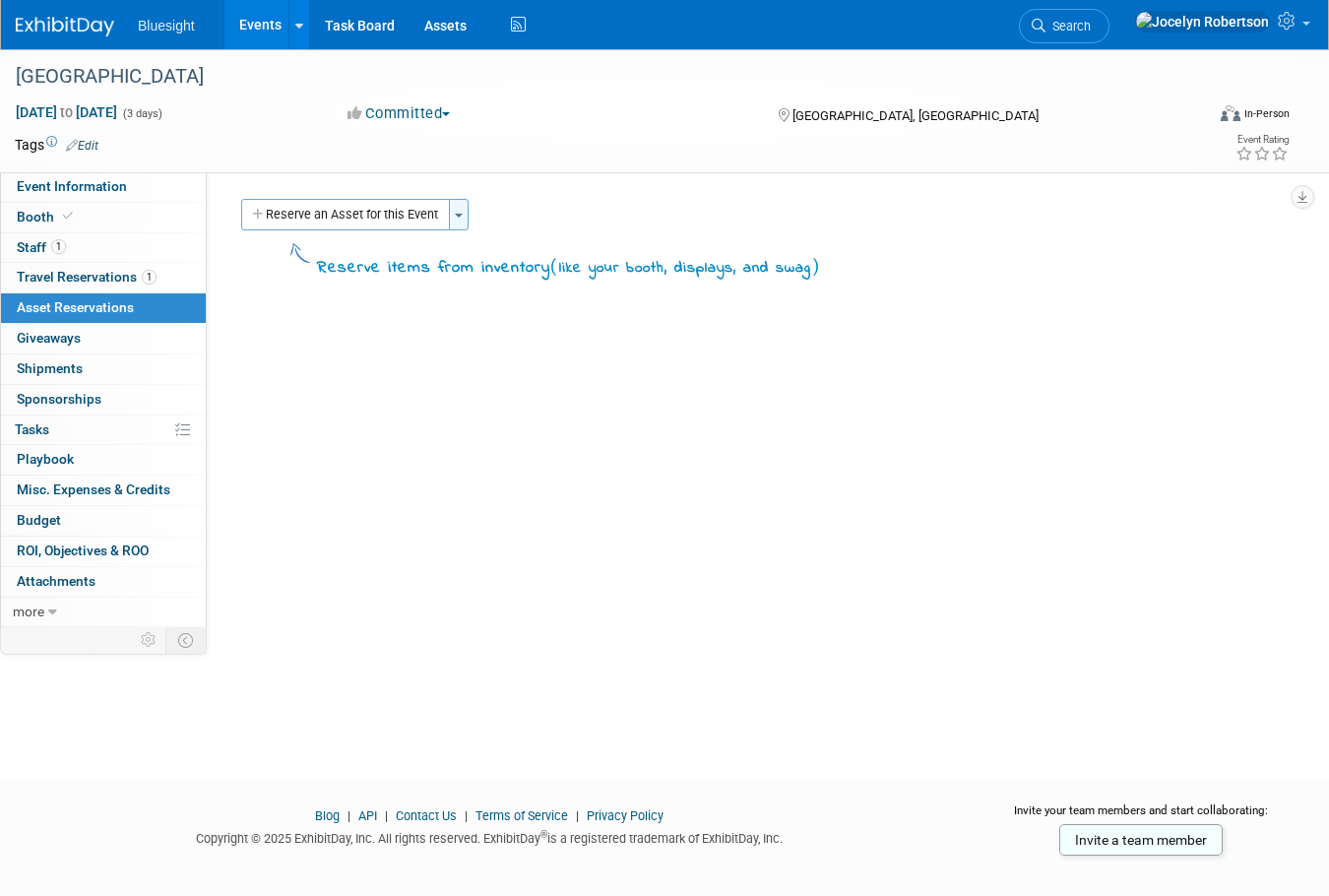 click on "Toggle Dropdown" at bounding box center (459, 215) 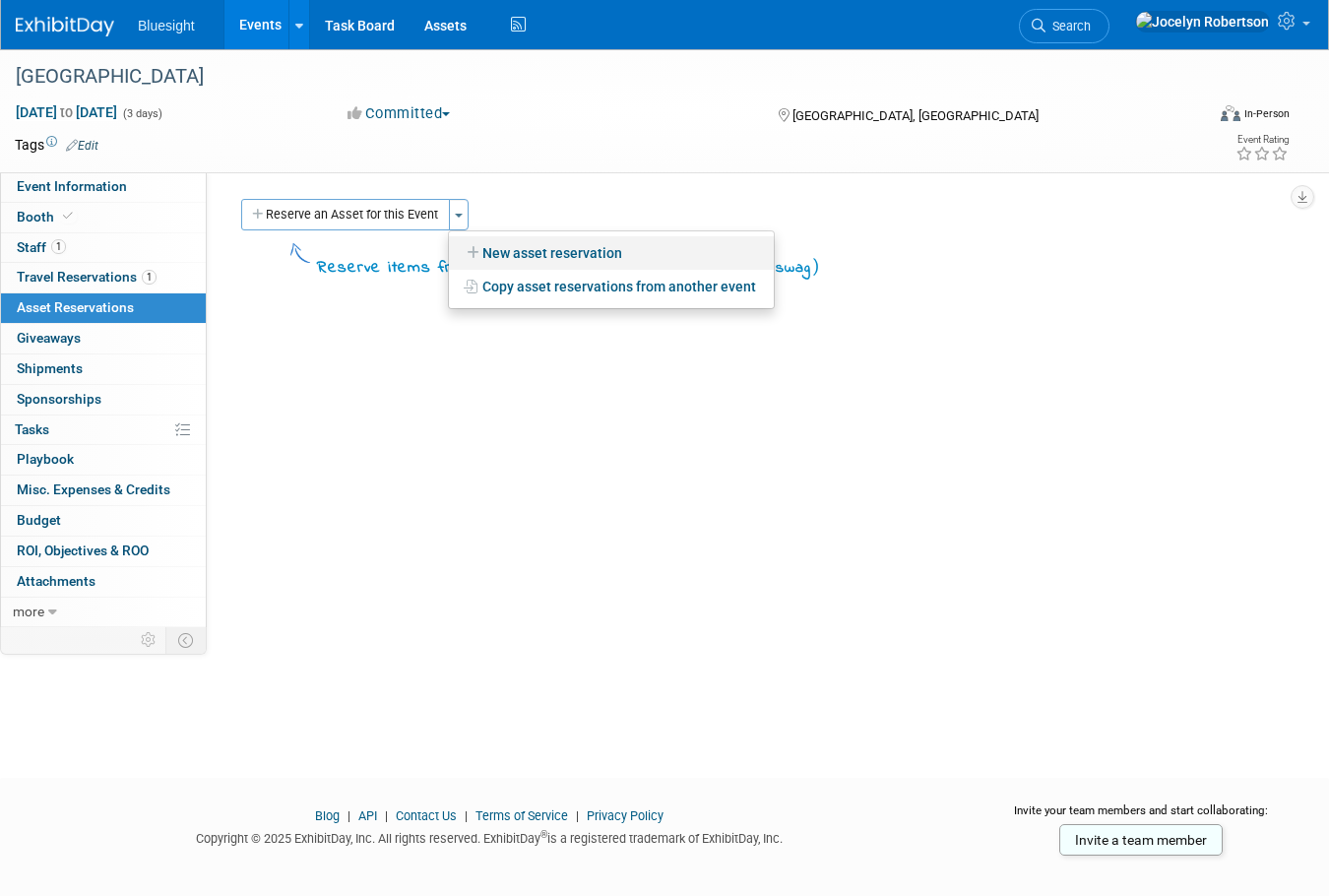 click on "New asset reservation" at bounding box center (611, 253) 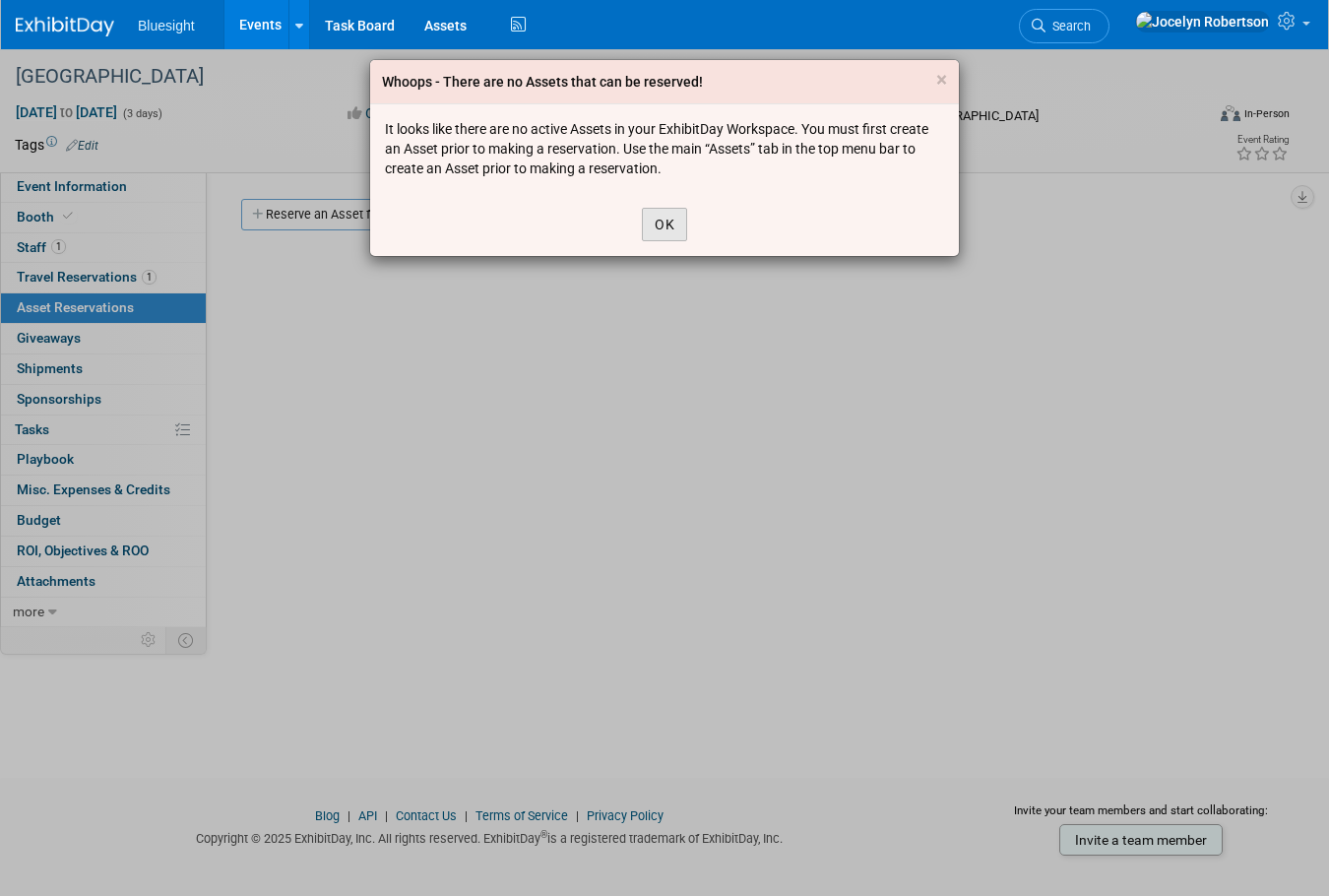 click on "OK" at bounding box center [664, 224] 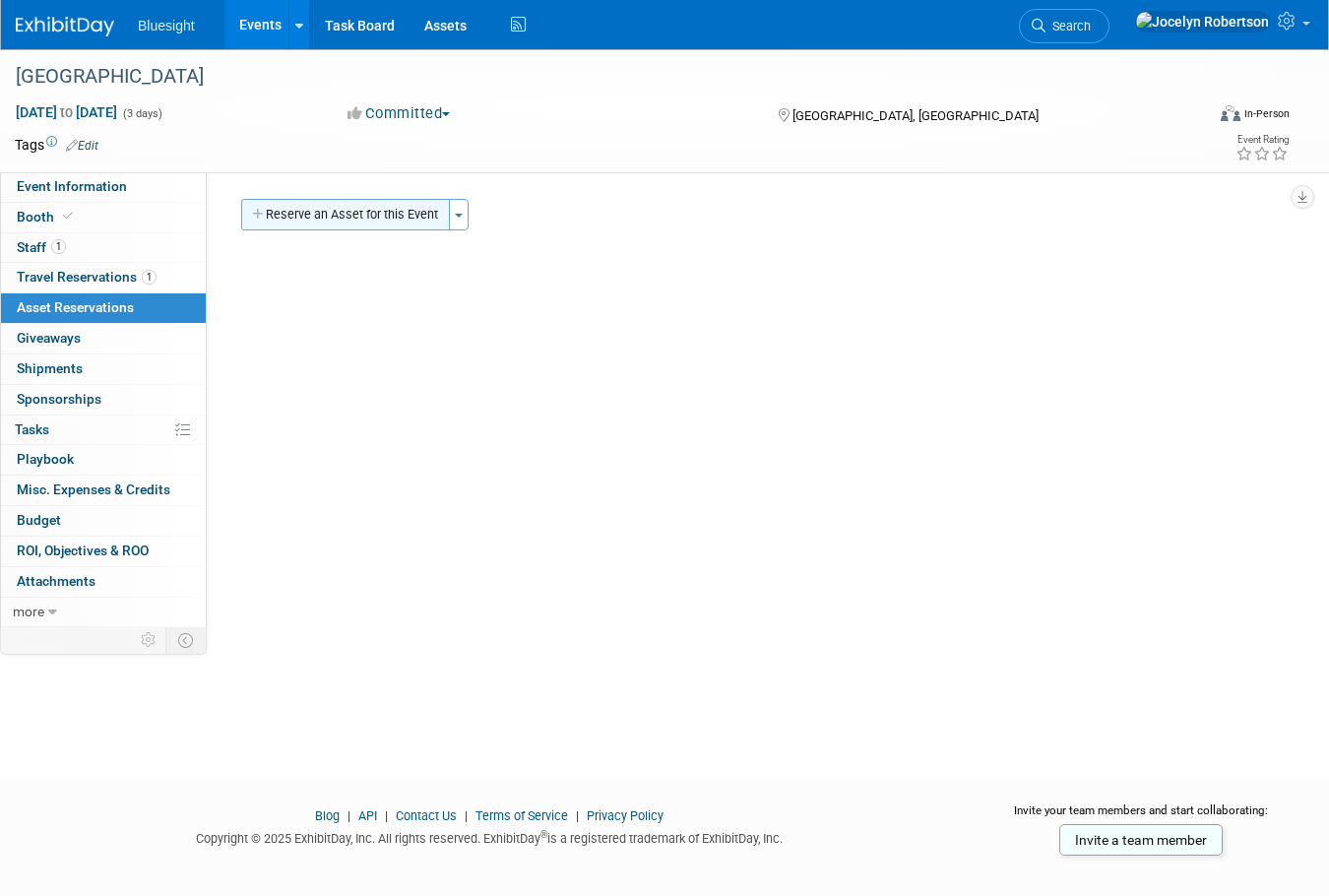 click on "Reserve an Asset for this Event" at bounding box center (346, 215) 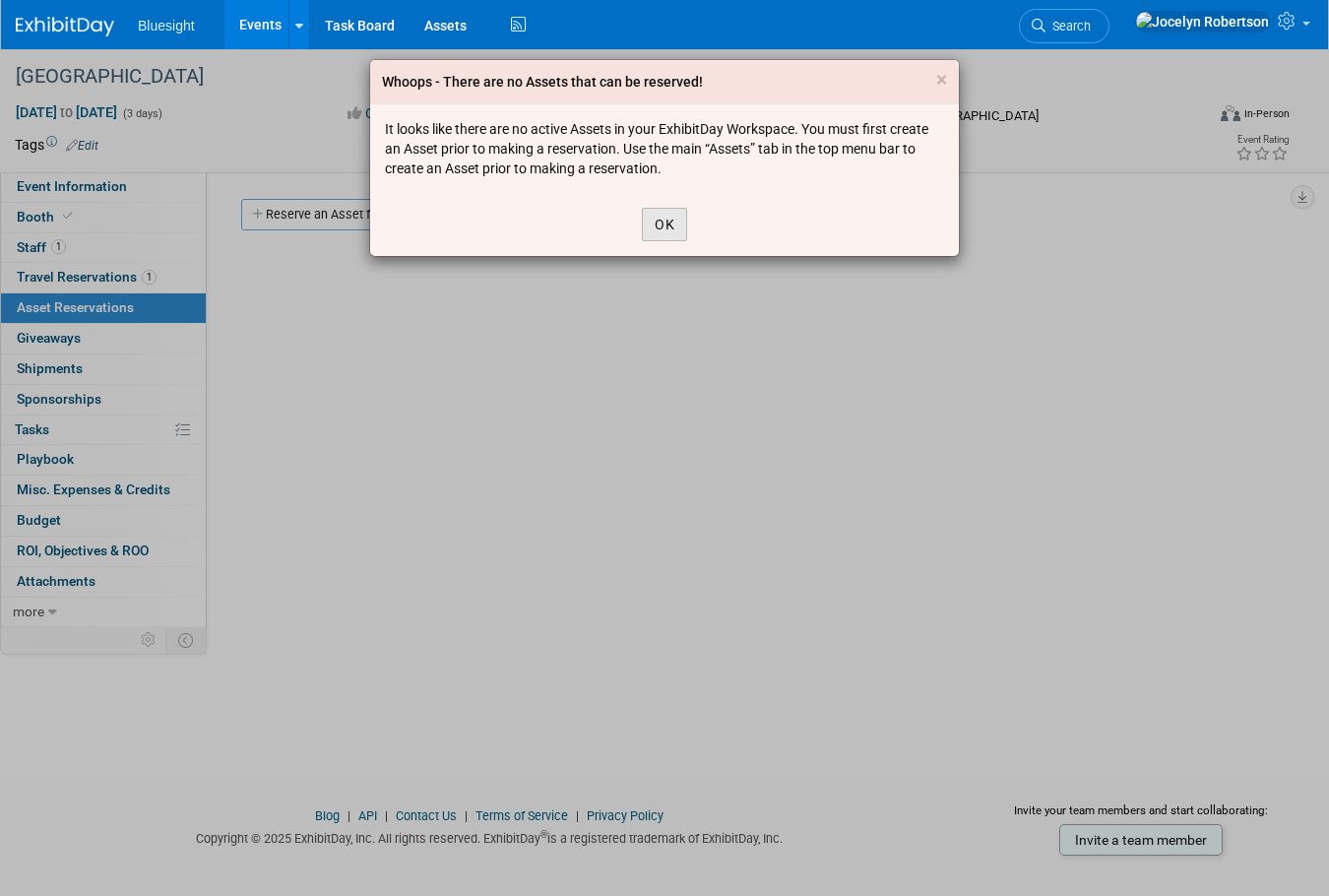click on "OK" at bounding box center [664, 224] 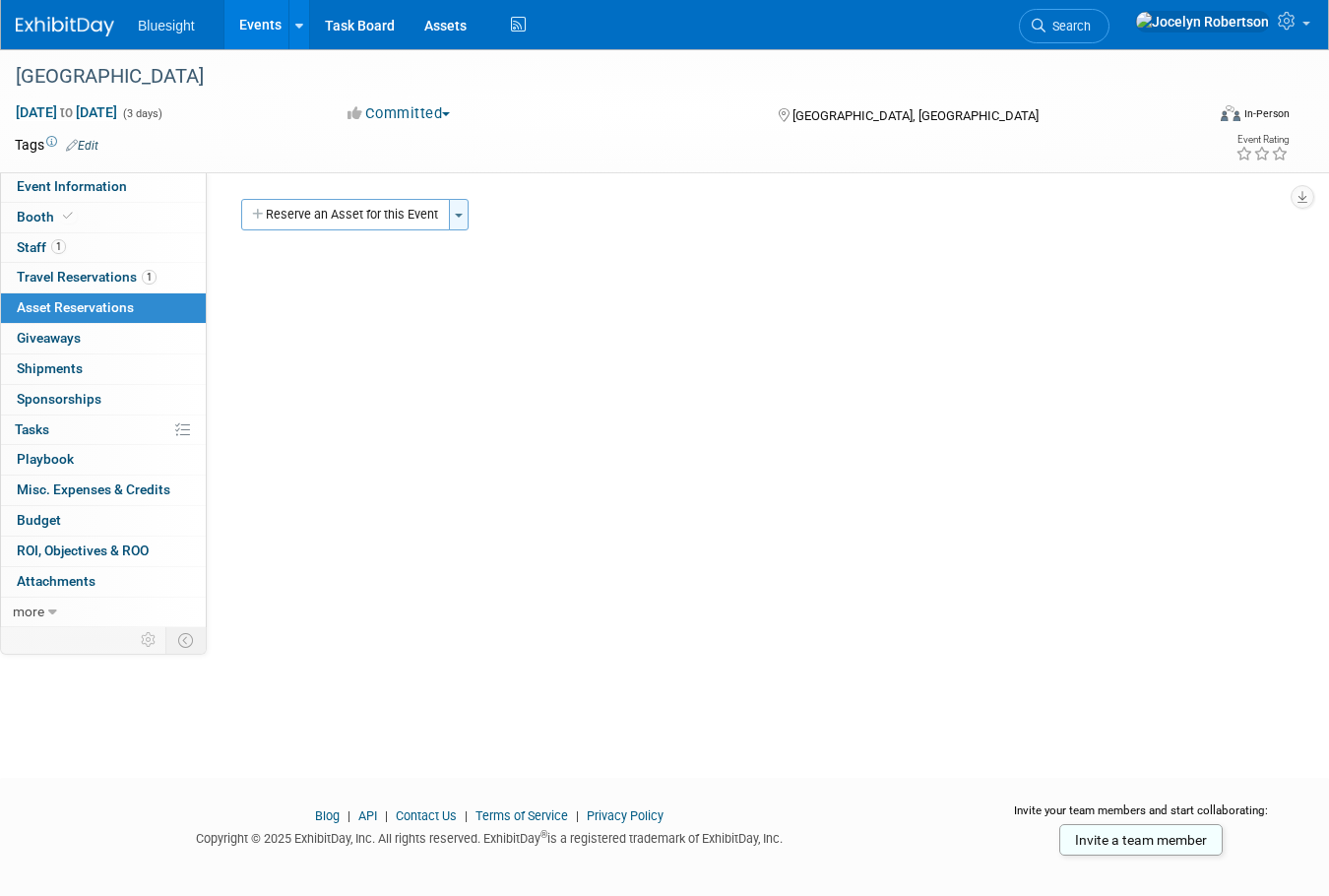 click on "Toggle Dropdown" at bounding box center [459, 215] 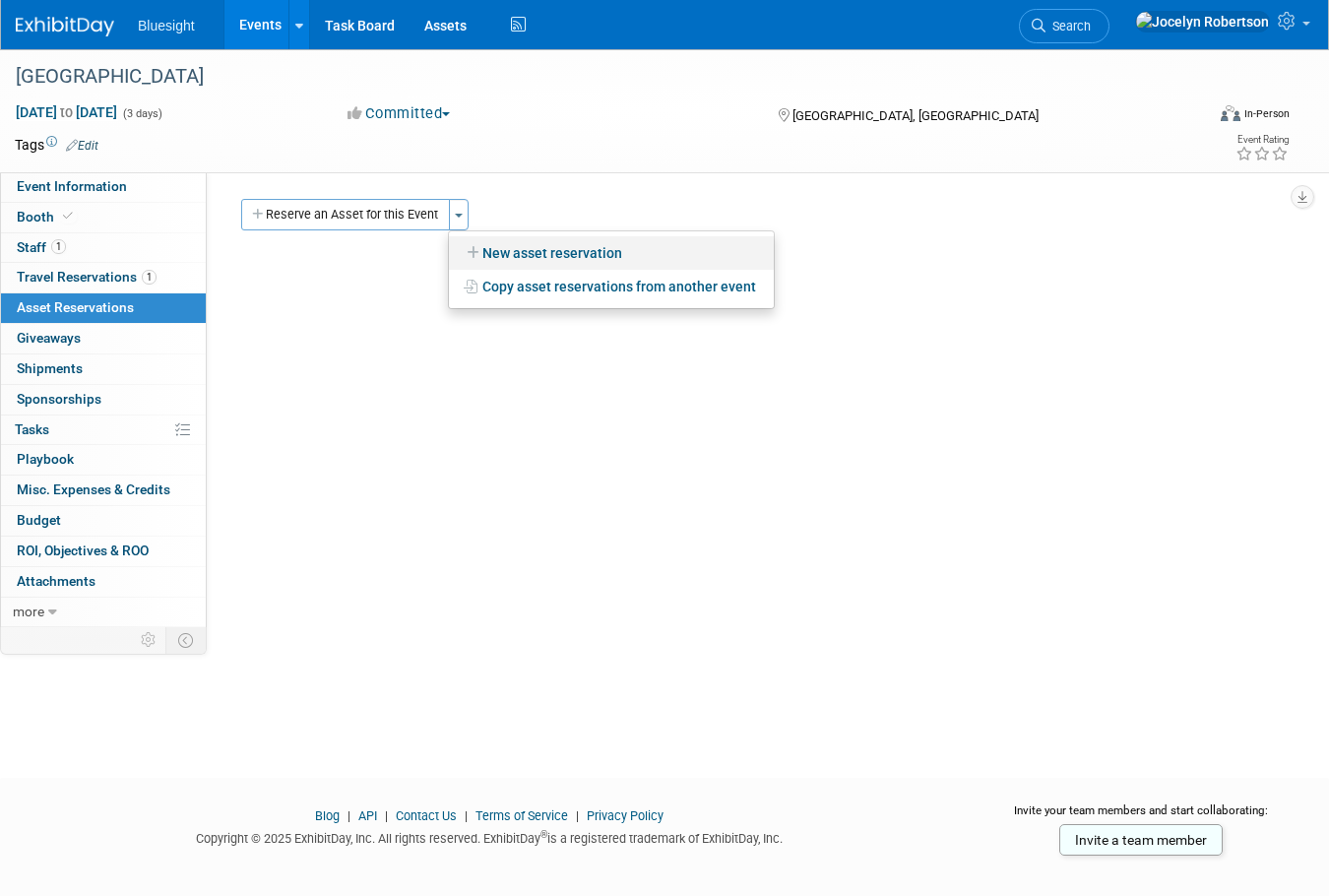 click on "New asset reservation" at bounding box center [611, 253] 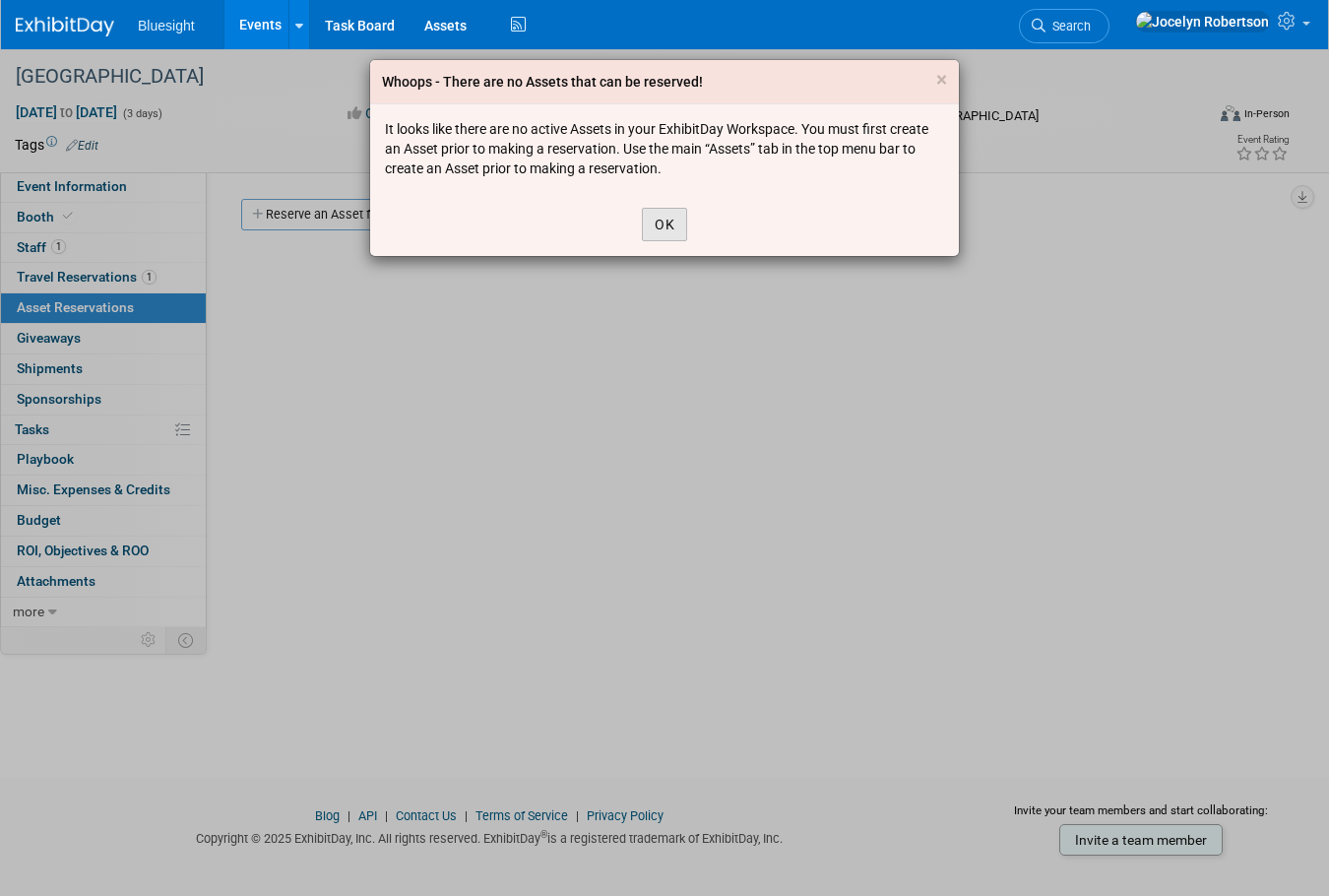 click on "OK" at bounding box center [664, 224] 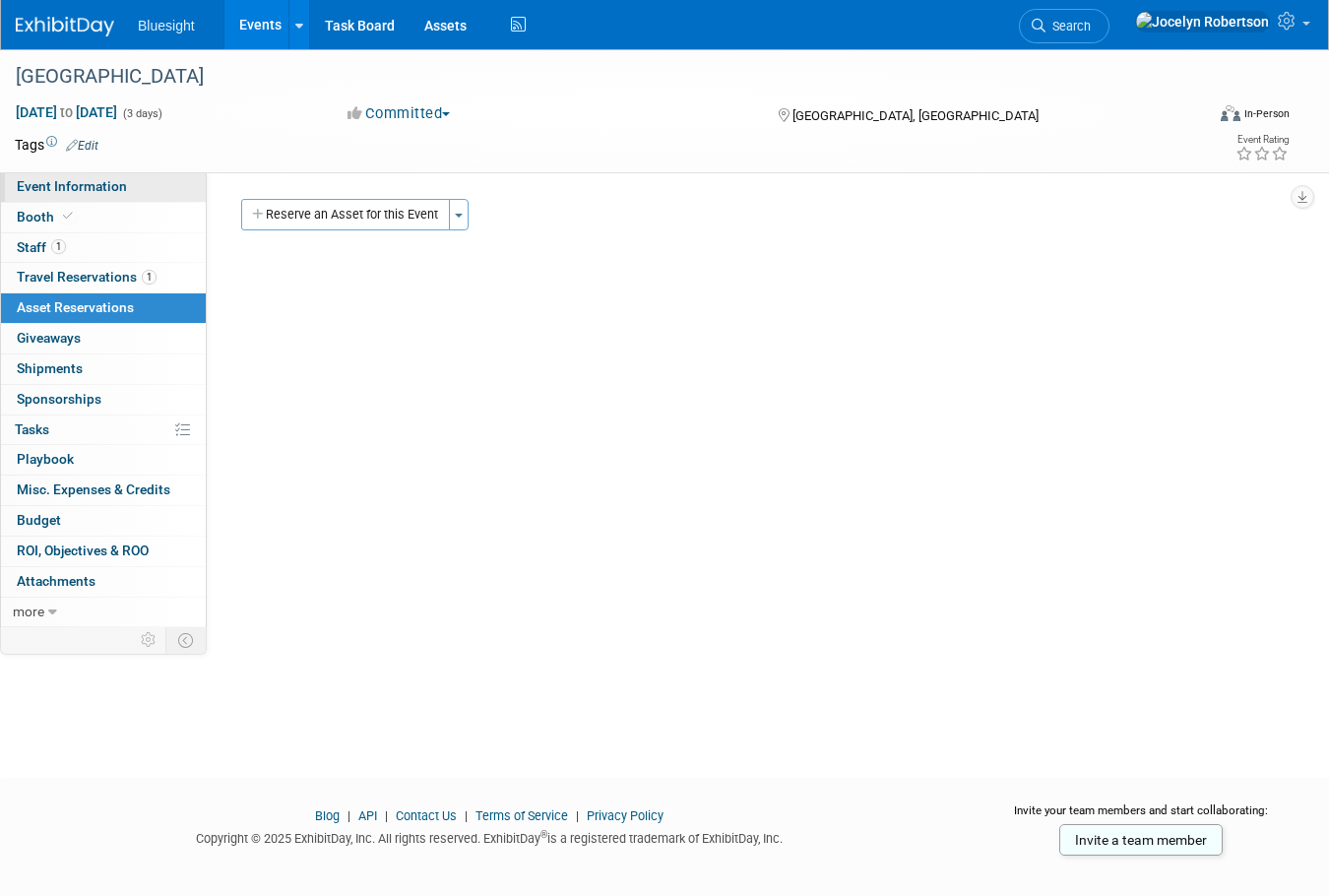 click on "Event Information" at bounding box center (72, 186) 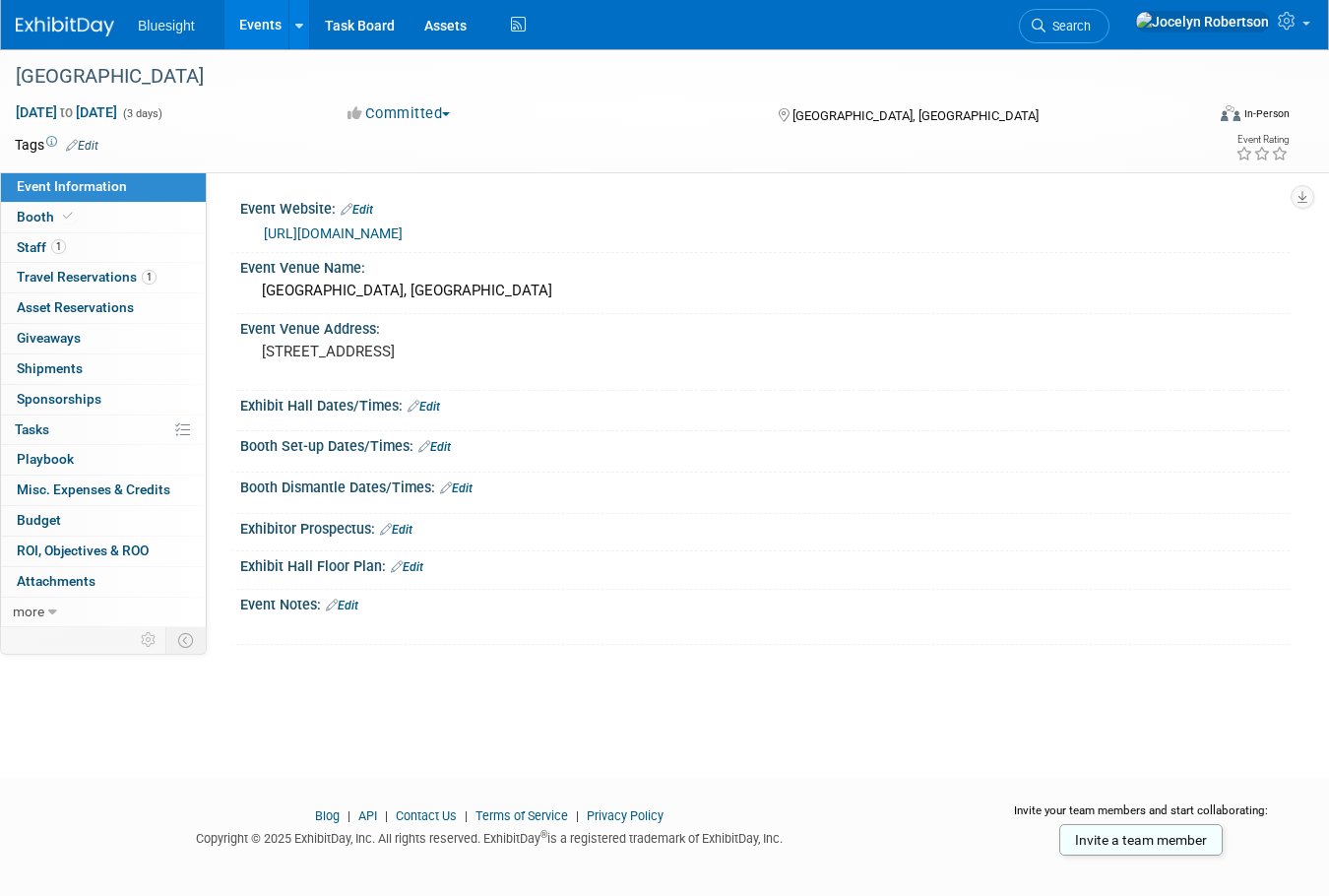 click on "Edit" at bounding box center [342, 606] 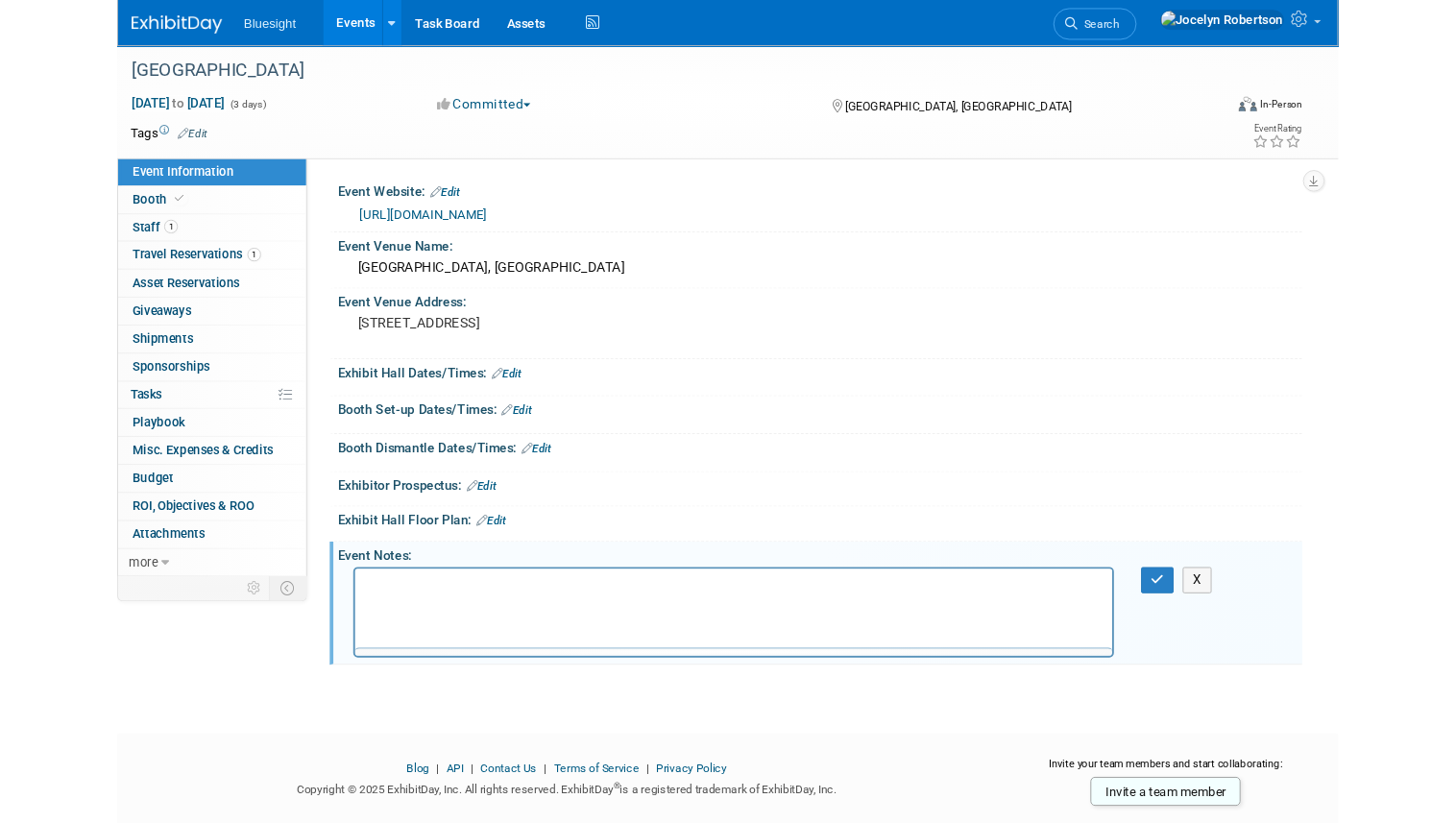 scroll, scrollTop: 0, scrollLeft: 0, axis: both 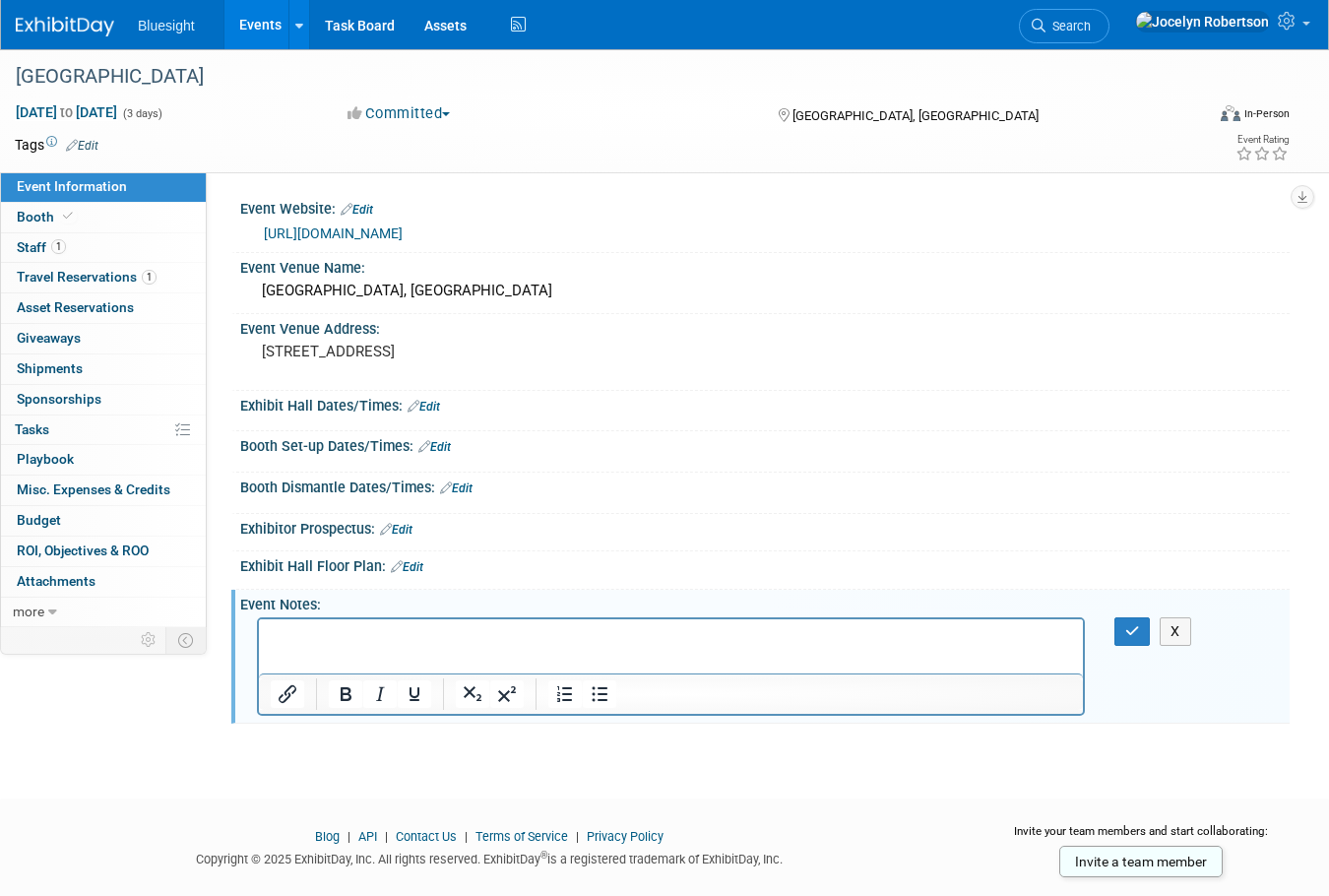 type 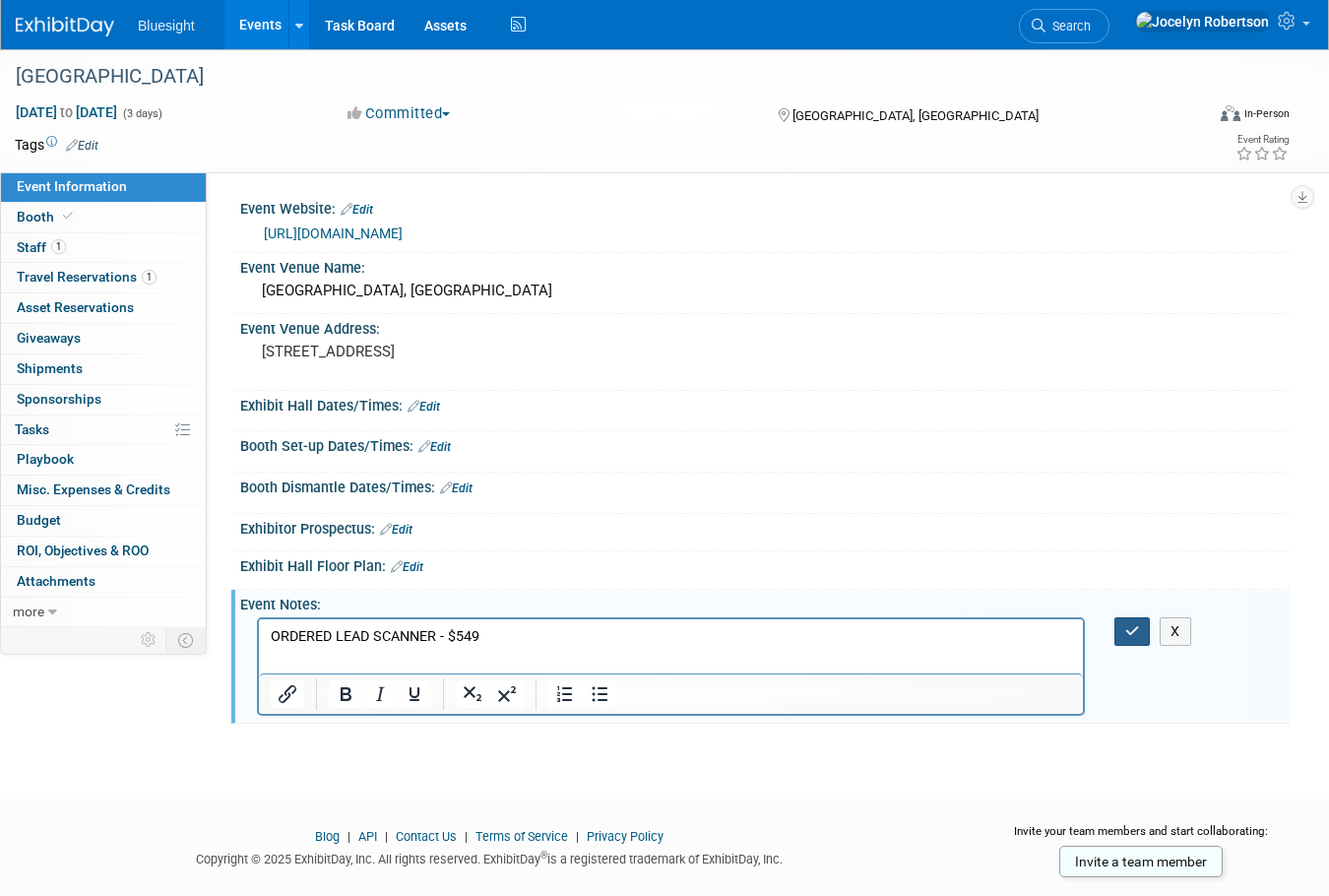 click at bounding box center (1132, 631) 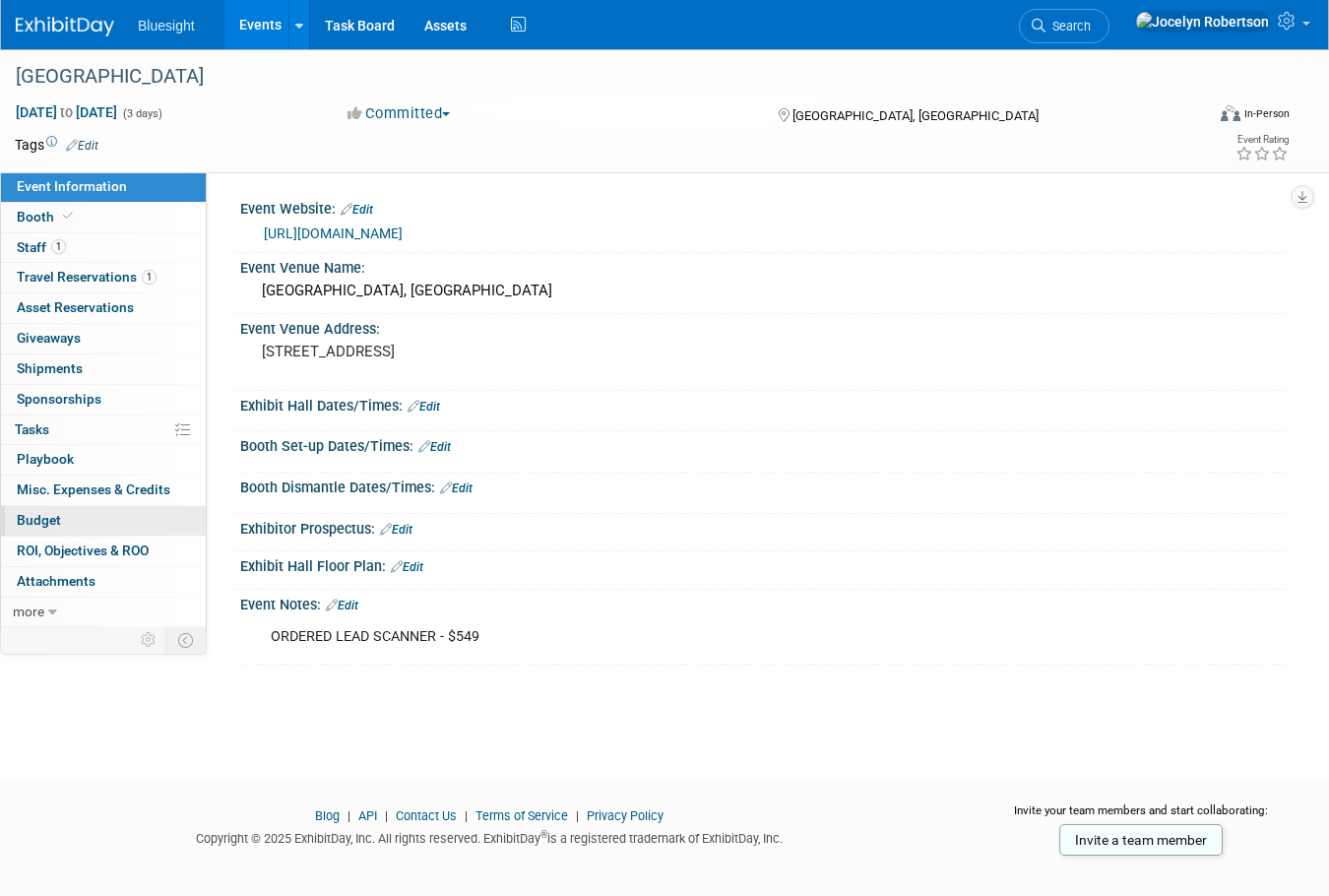 click on "Budget" at bounding box center [103, 521] 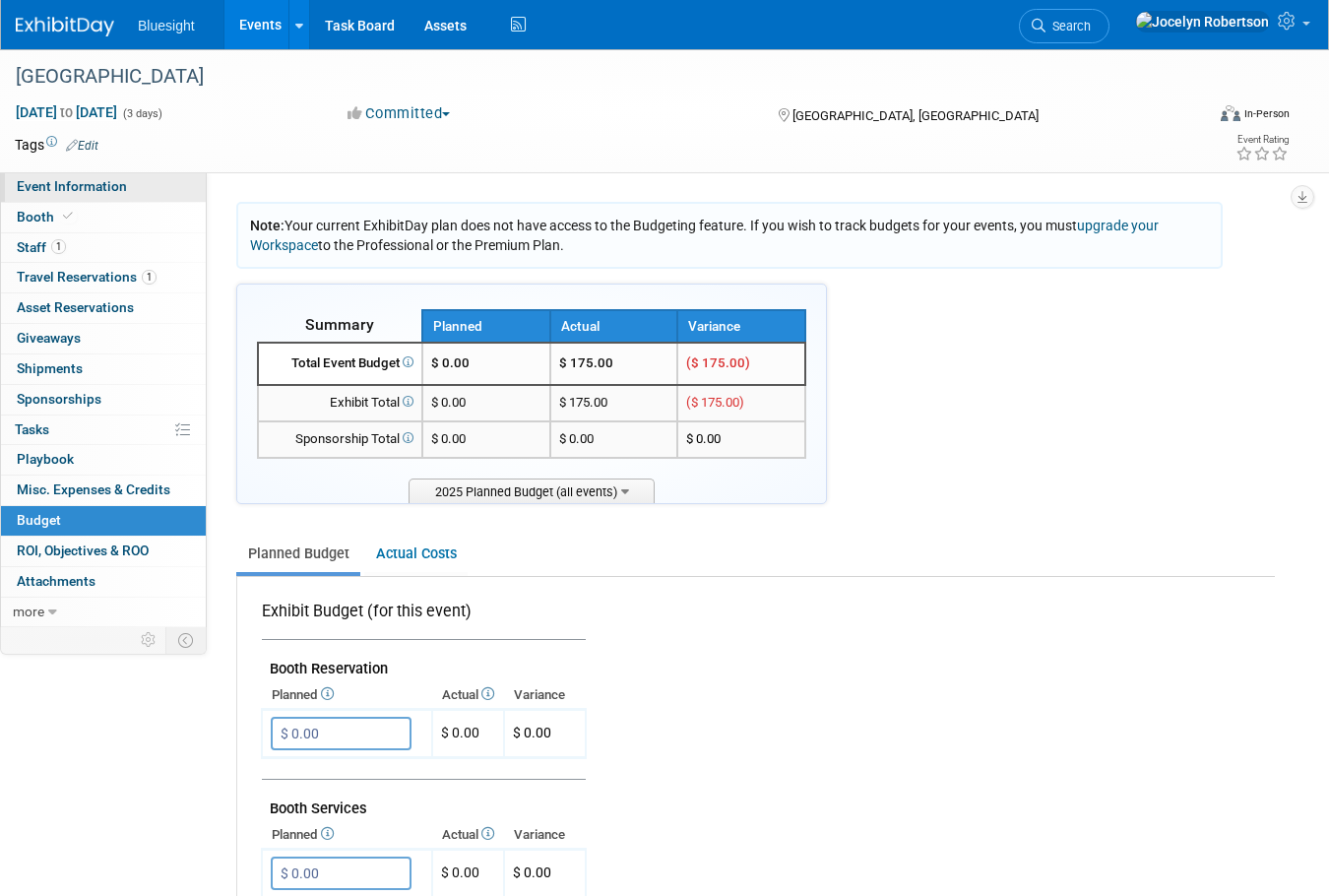 click on "Event Information" at bounding box center [72, 186] 